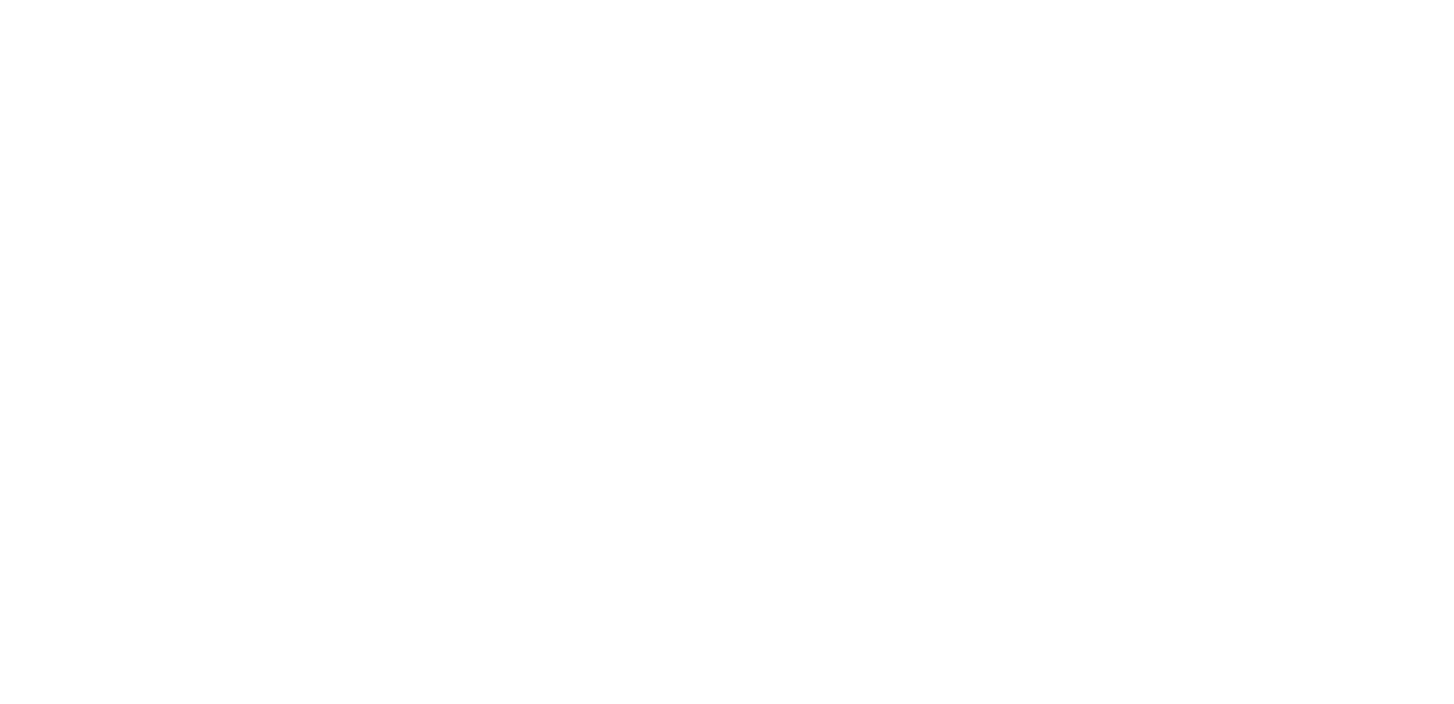 scroll, scrollTop: 0, scrollLeft: 0, axis: both 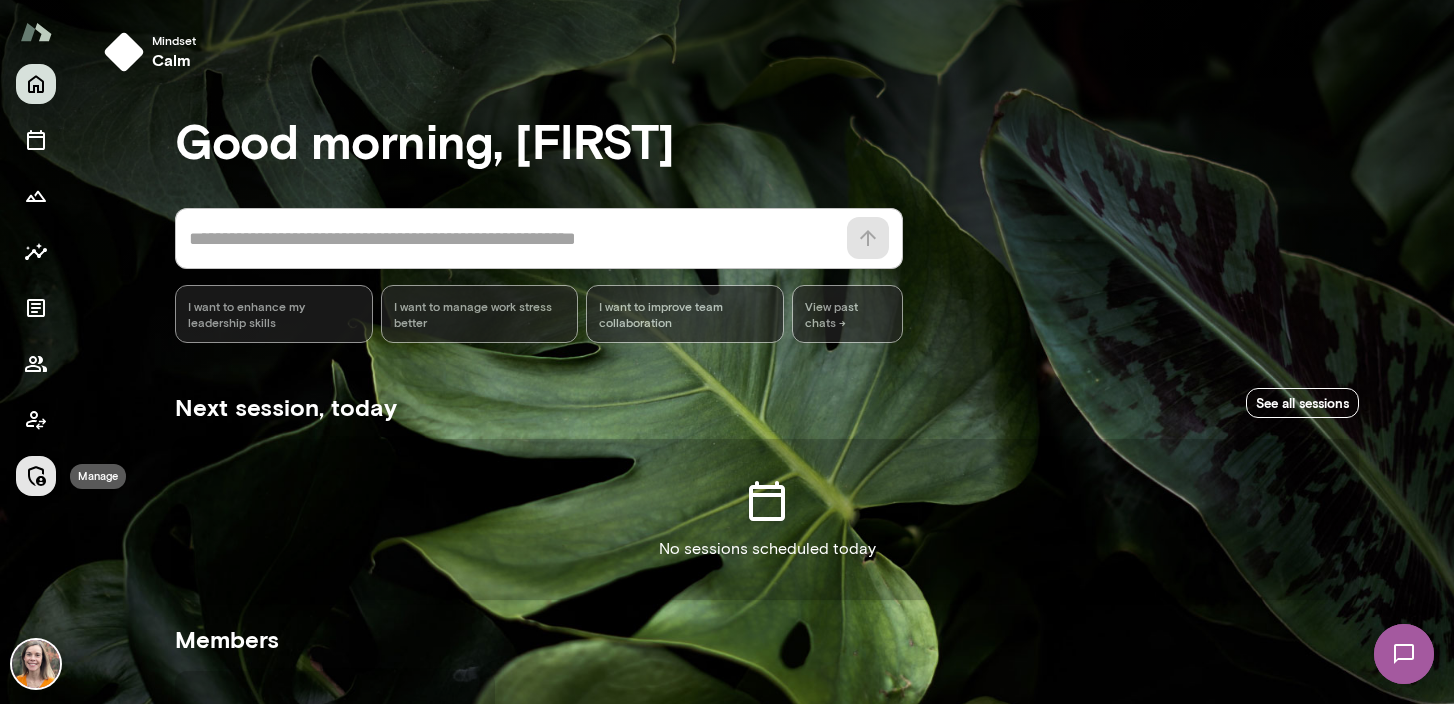 click at bounding box center [36, 476] 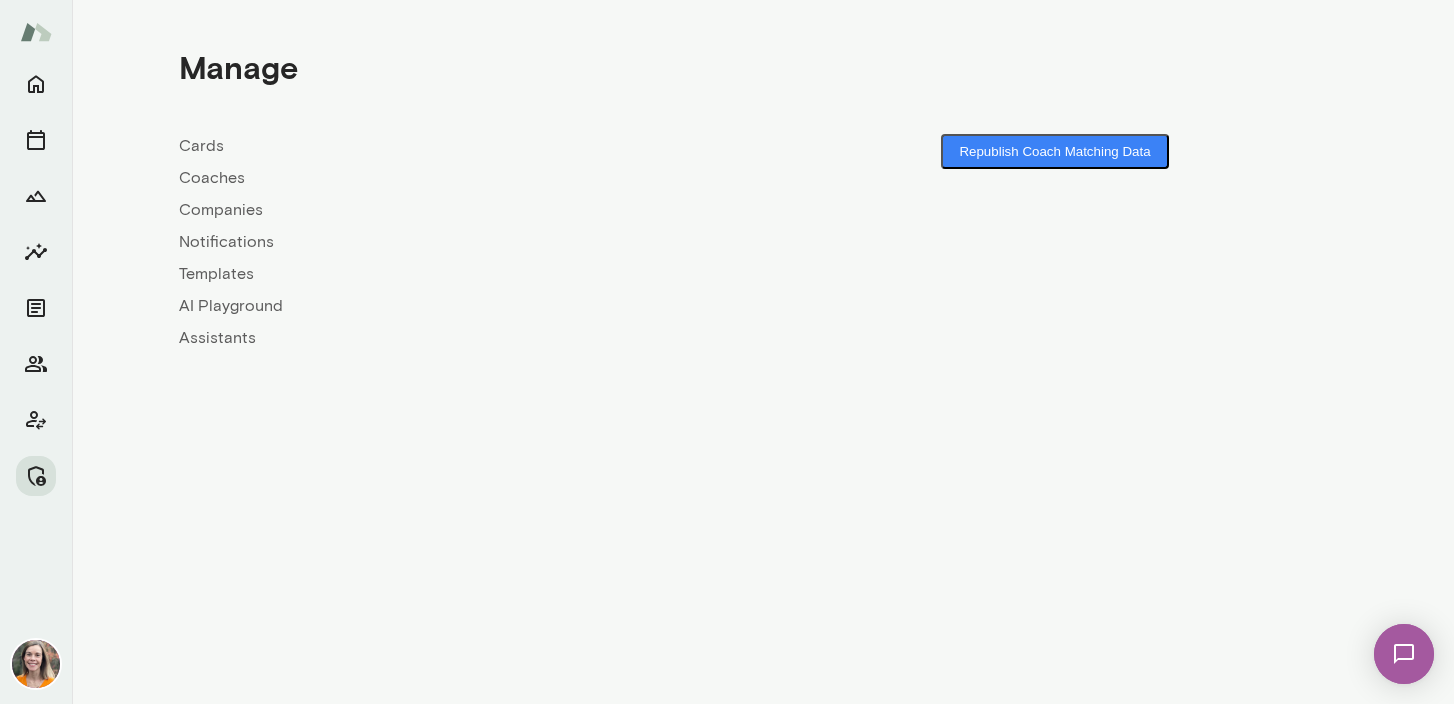 click on "Coaches" at bounding box center [471, 178] 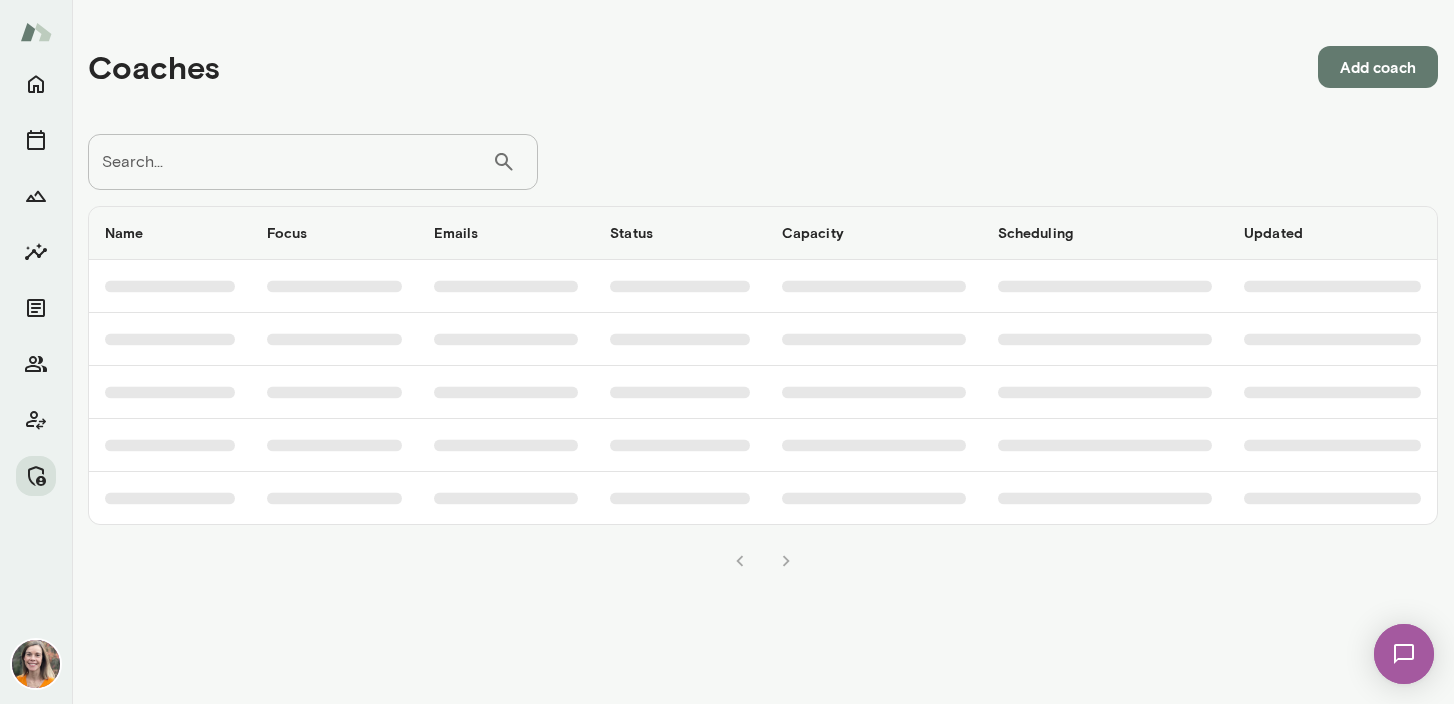 click on "Search..." at bounding box center [290, 162] 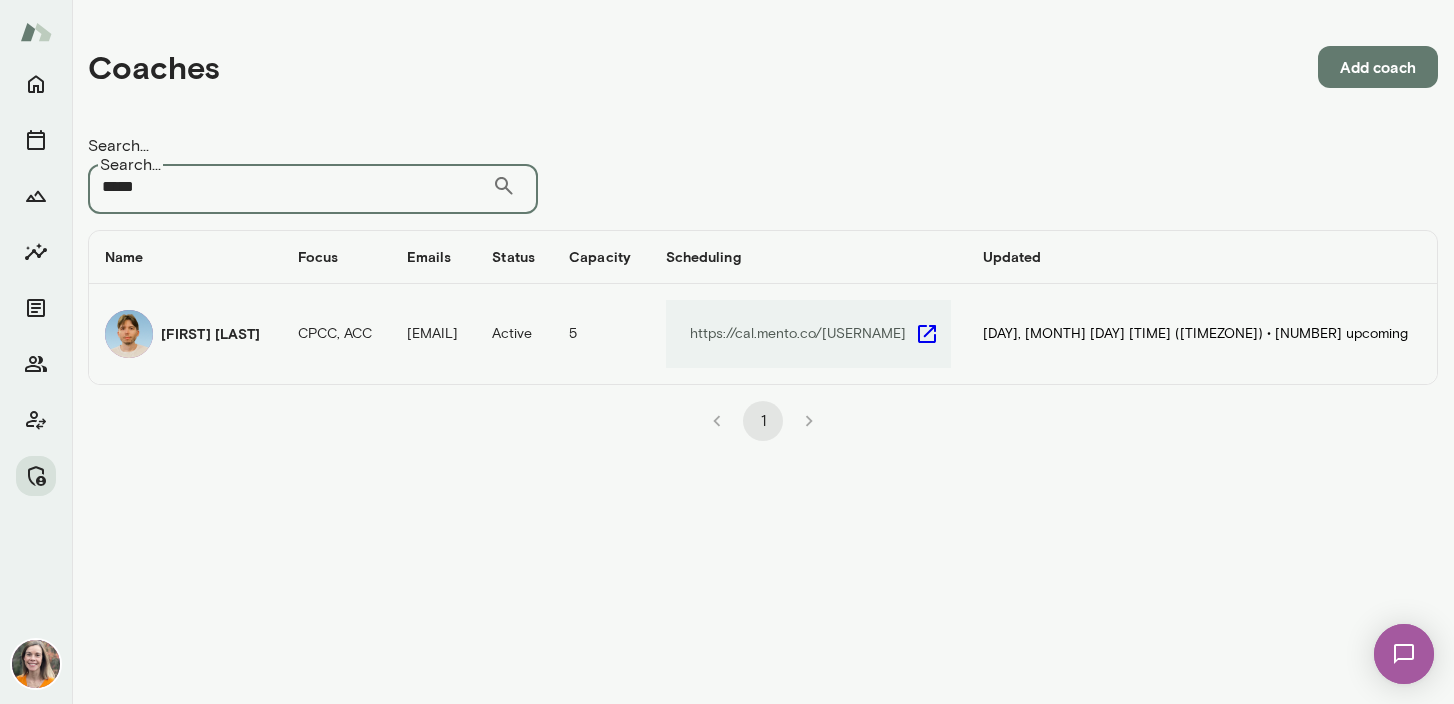 type on "*****" 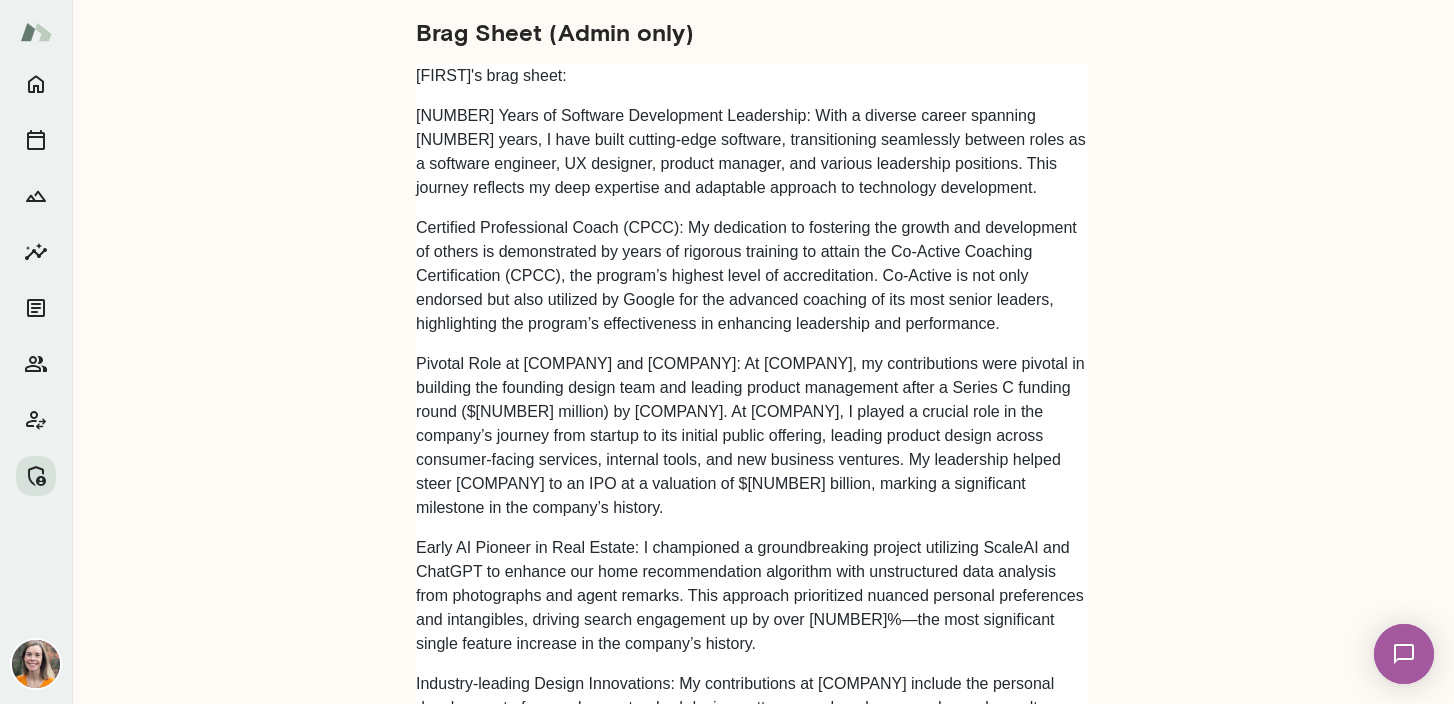 scroll, scrollTop: 0, scrollLeft: 0, axis: both 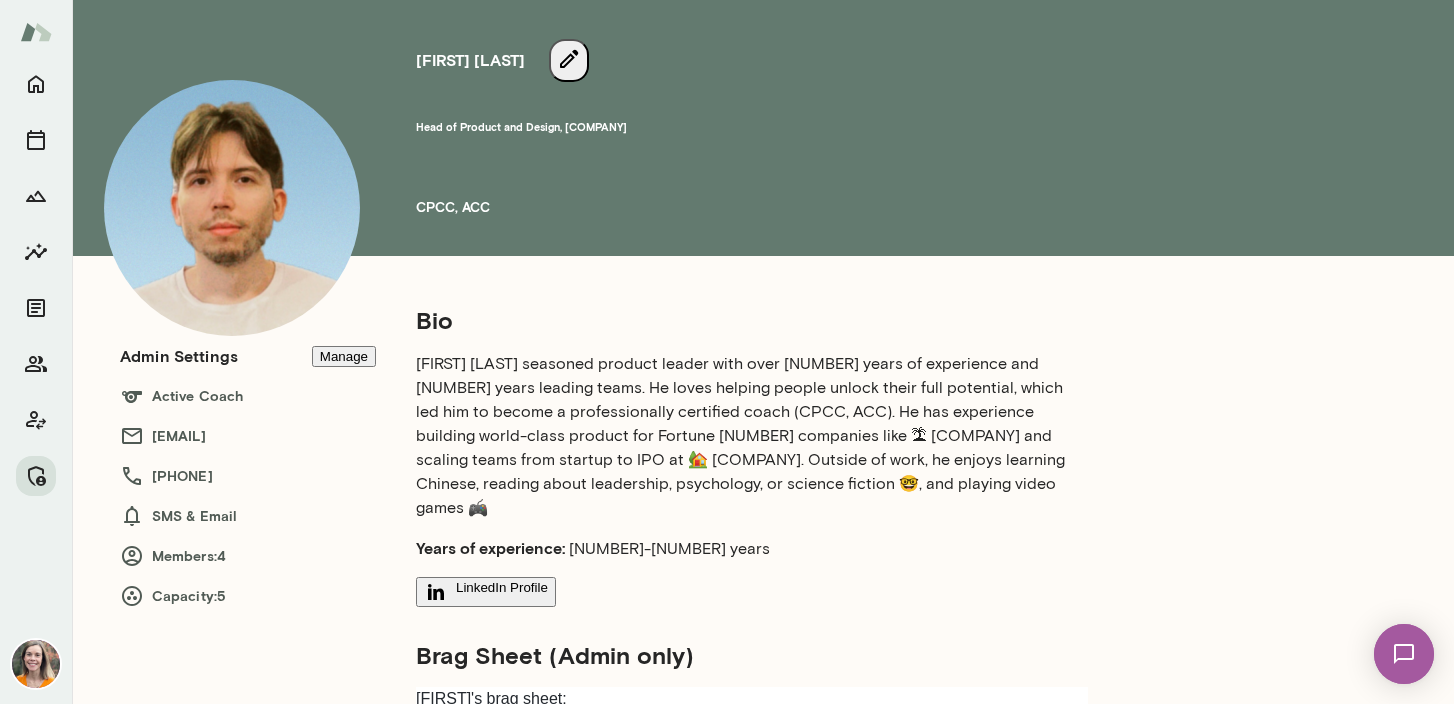 click on "Manage" at bounding box center [344, 356] 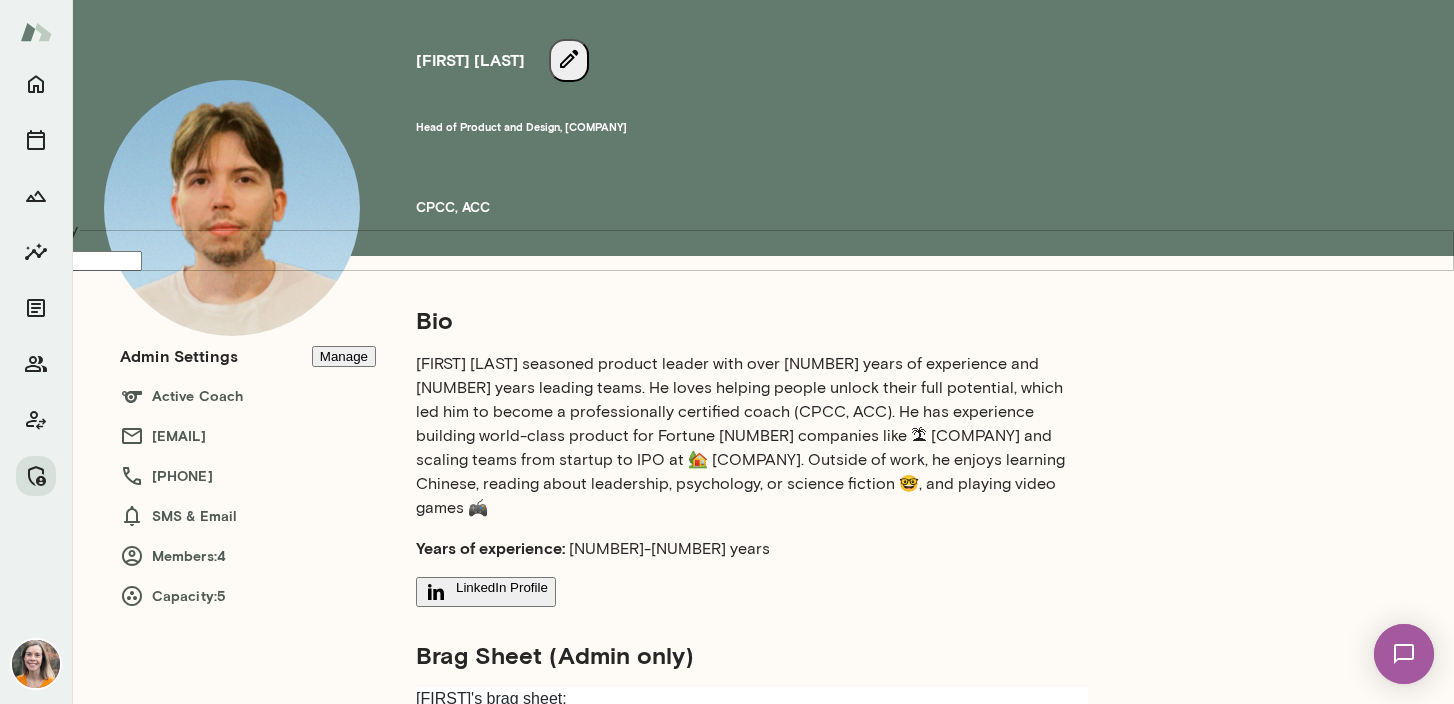 scroll, scrollTop: 0, scrollLeft: 0, axis: both 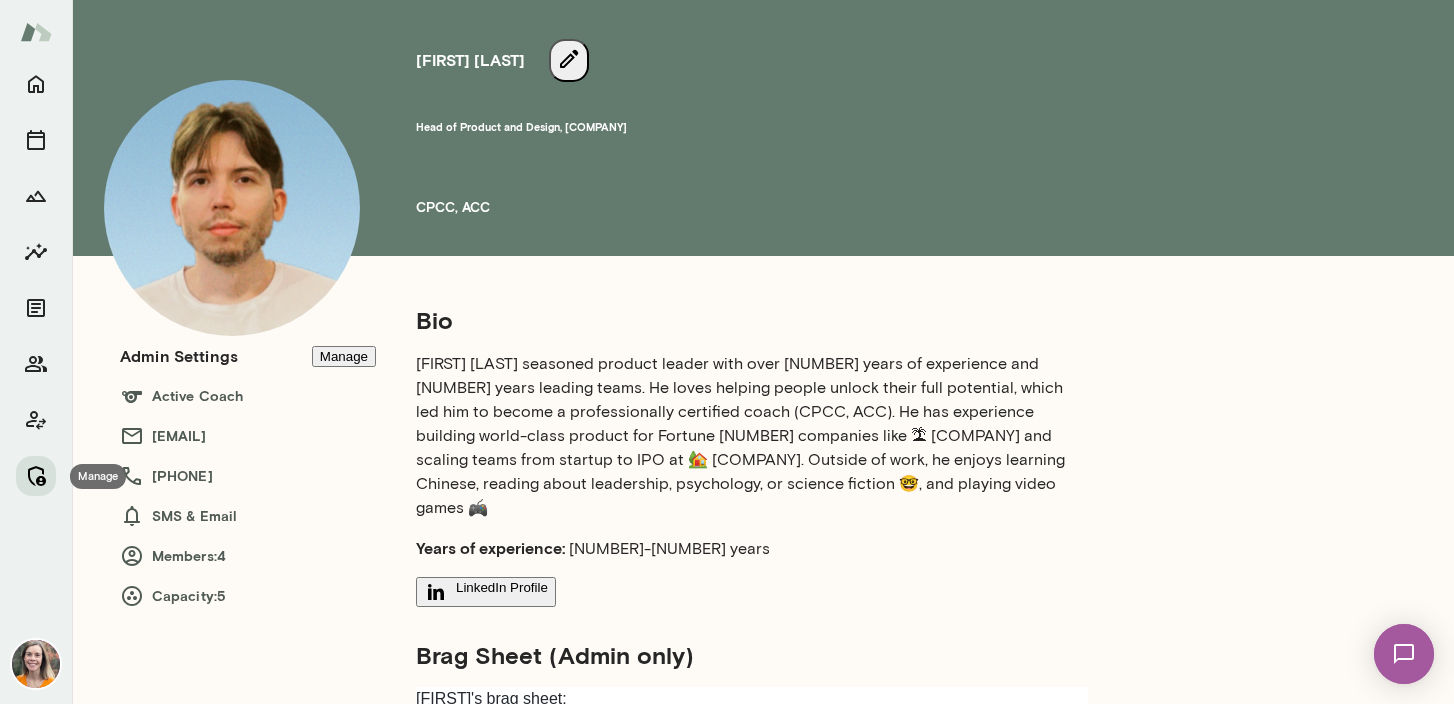 click at bounding box center (36, 476) 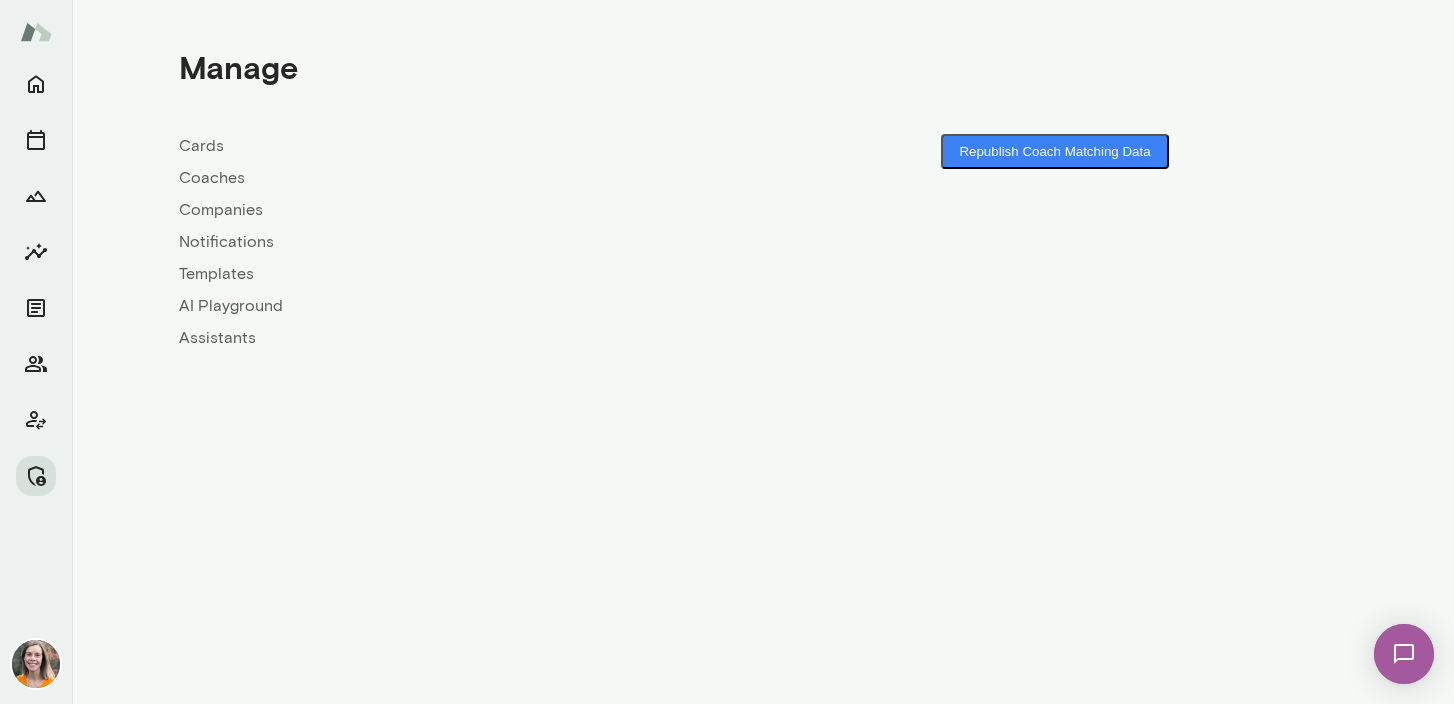 click on "Coaches" at bounding box center [471, 178] 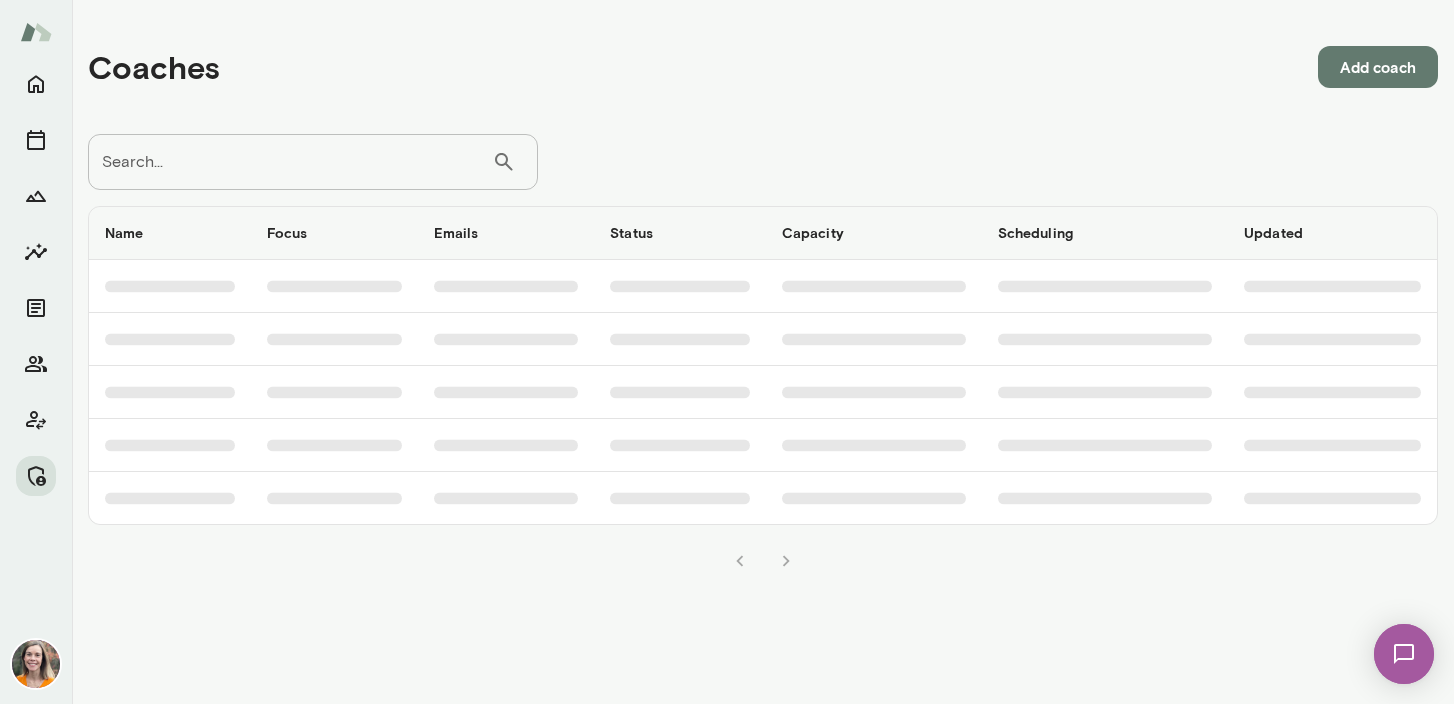 click on "Search..." at bounding box center (290, 162) 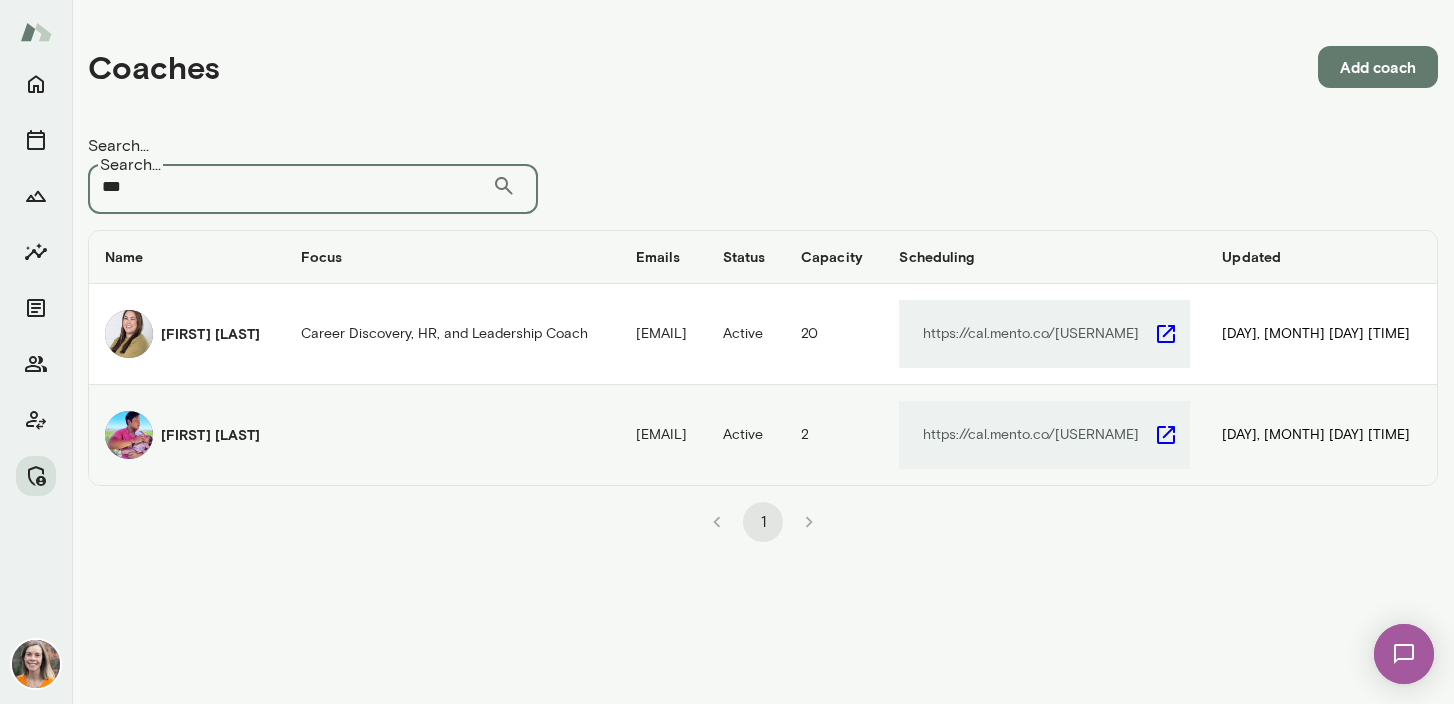 type on "***" 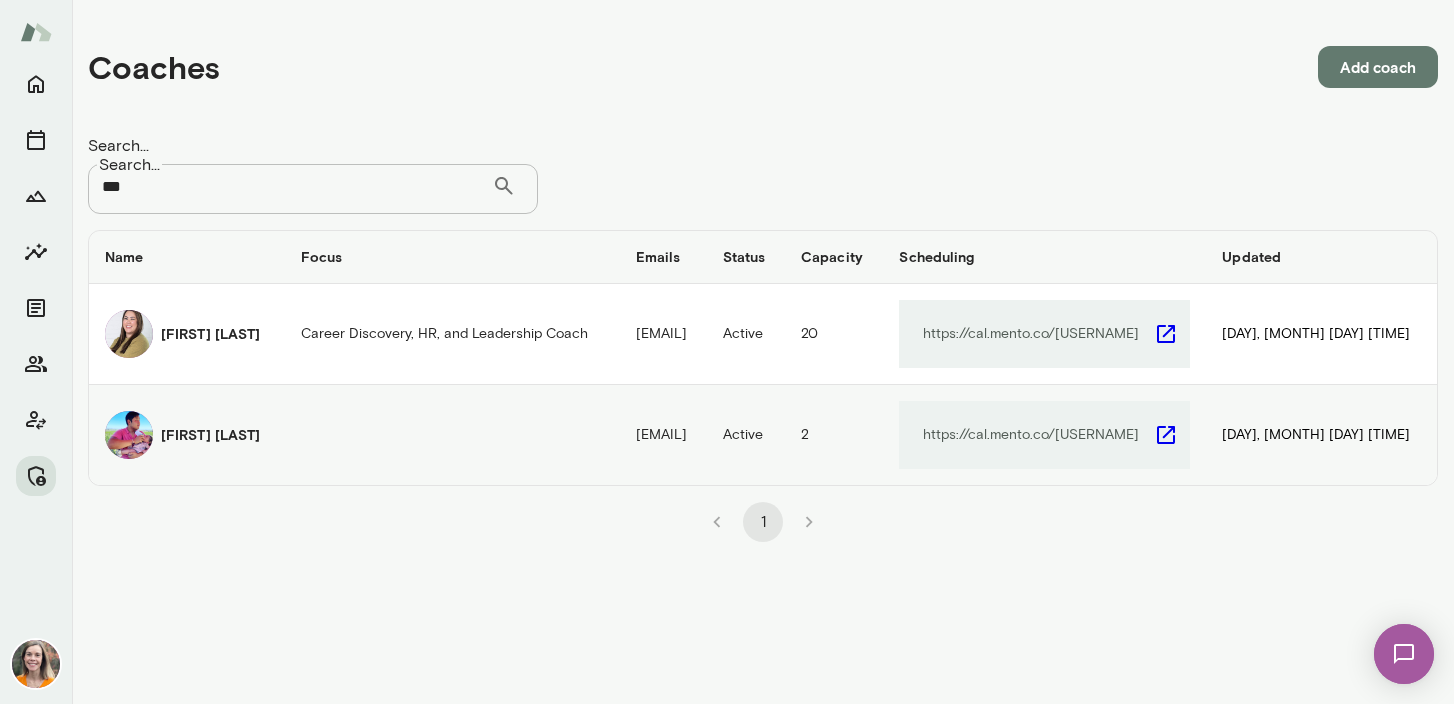 click on "[FIRST] [LAST]" at bounding box center (187, 334) 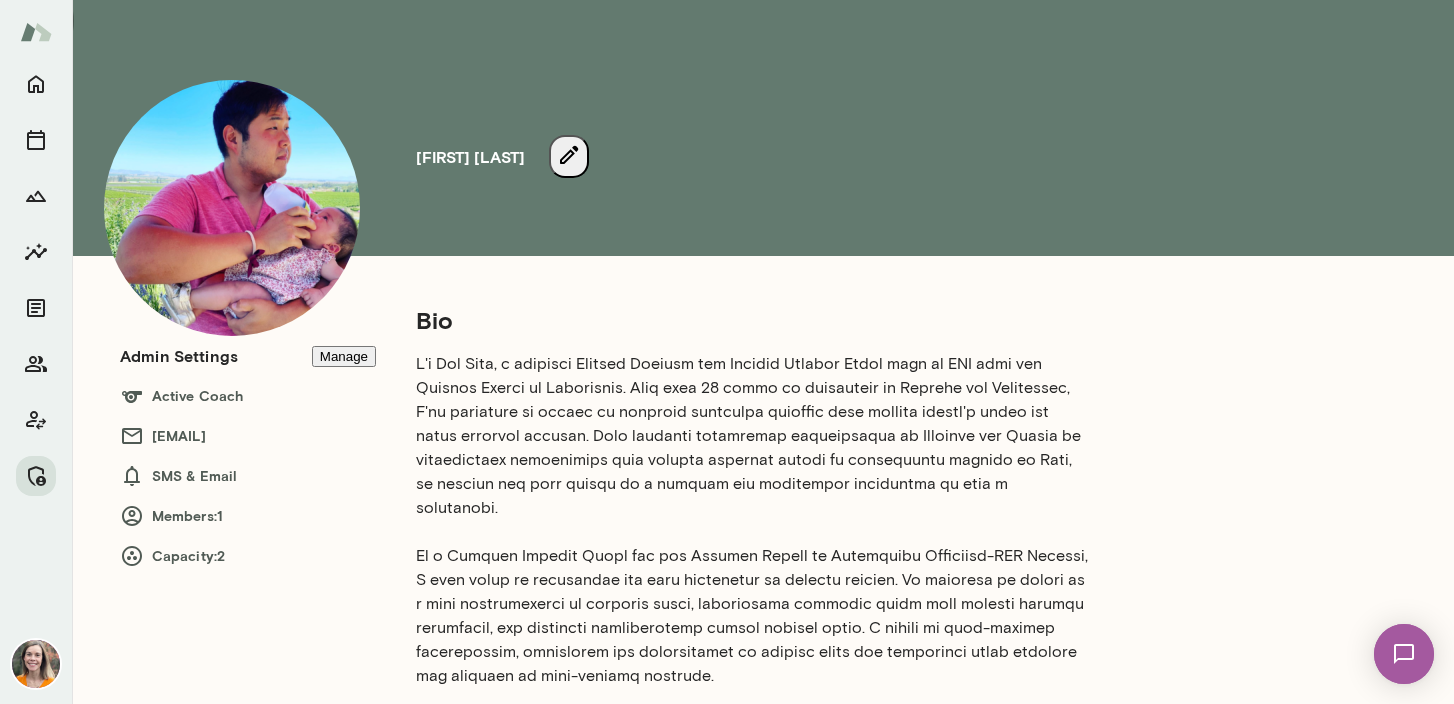 click on "Manage" at bounding box center [344, 356] 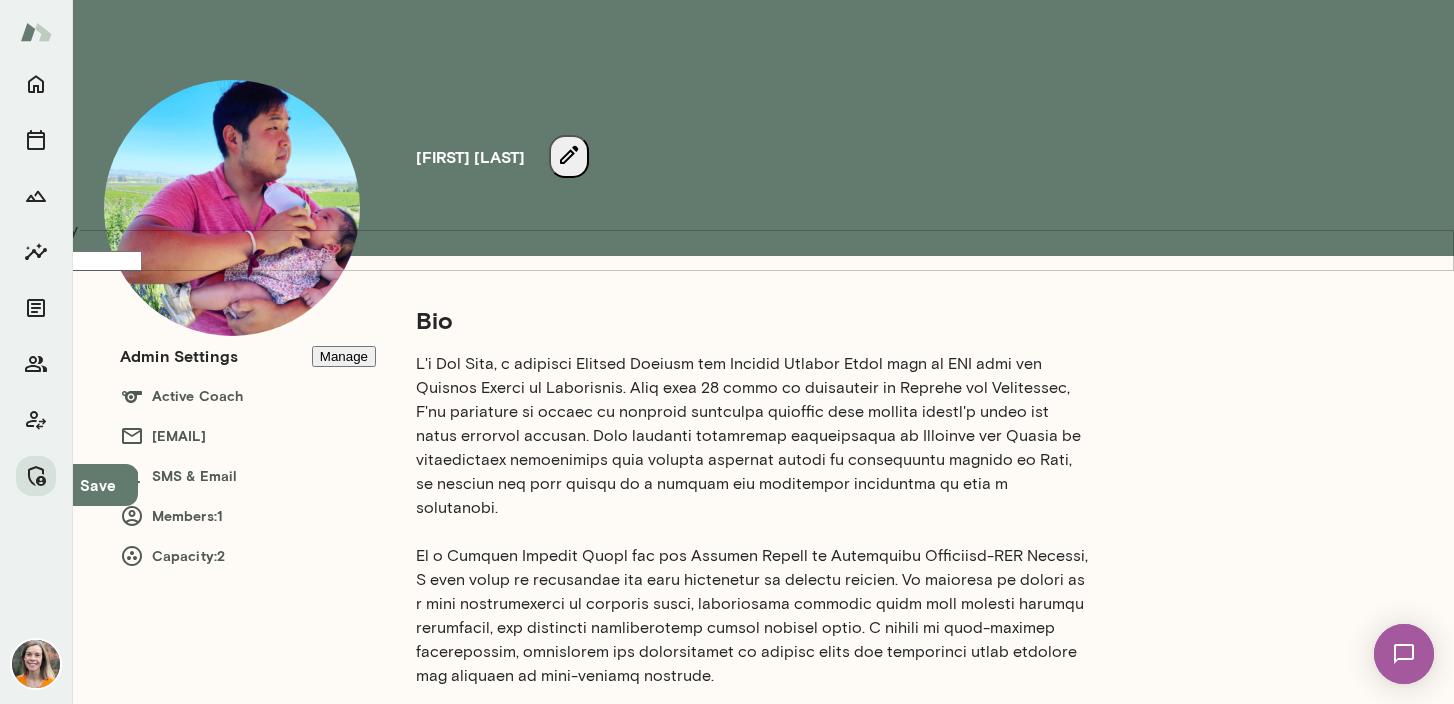 click on "MM" at bounding box center [14, 424] 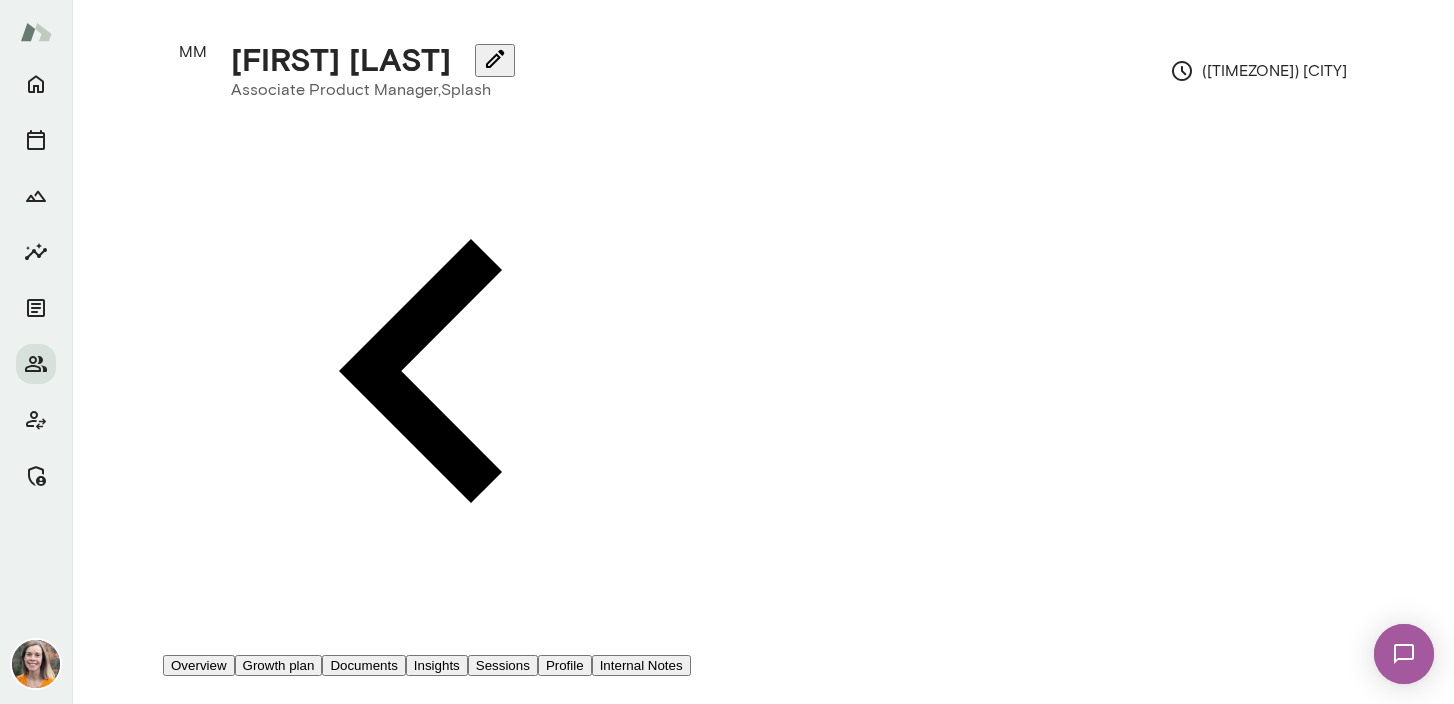 click on "Sessions" at bounding box center (503, 665) 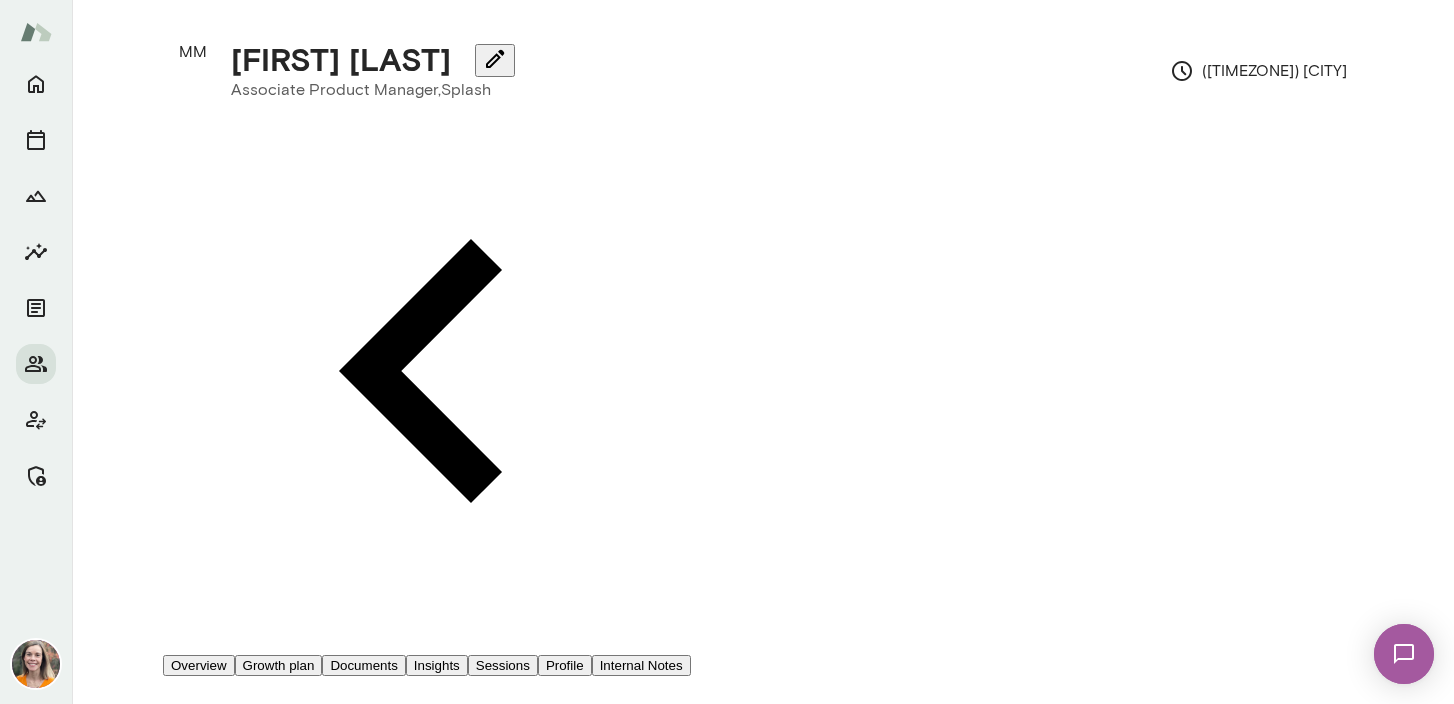 scroll, scrollTop: 0, scrollLeft: 0, axis: both 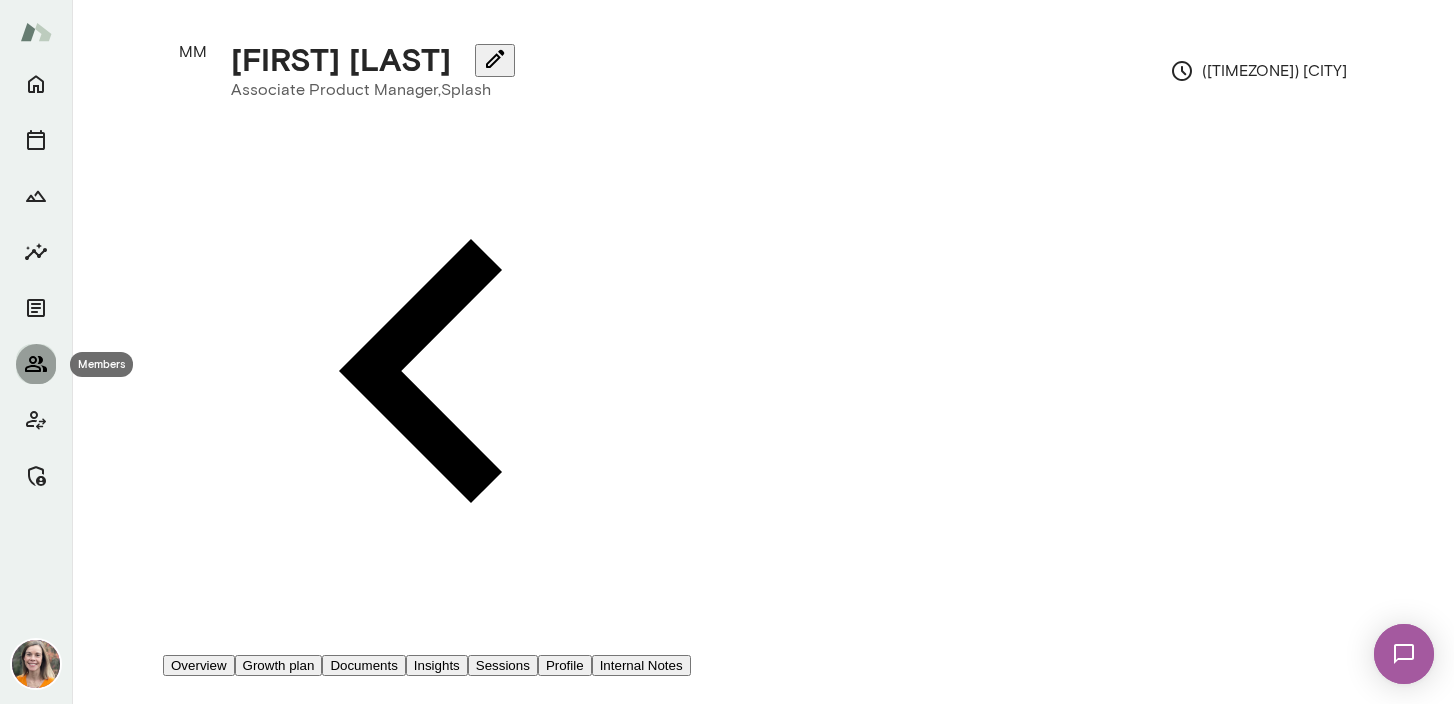 click at bounding box center (36, 364) 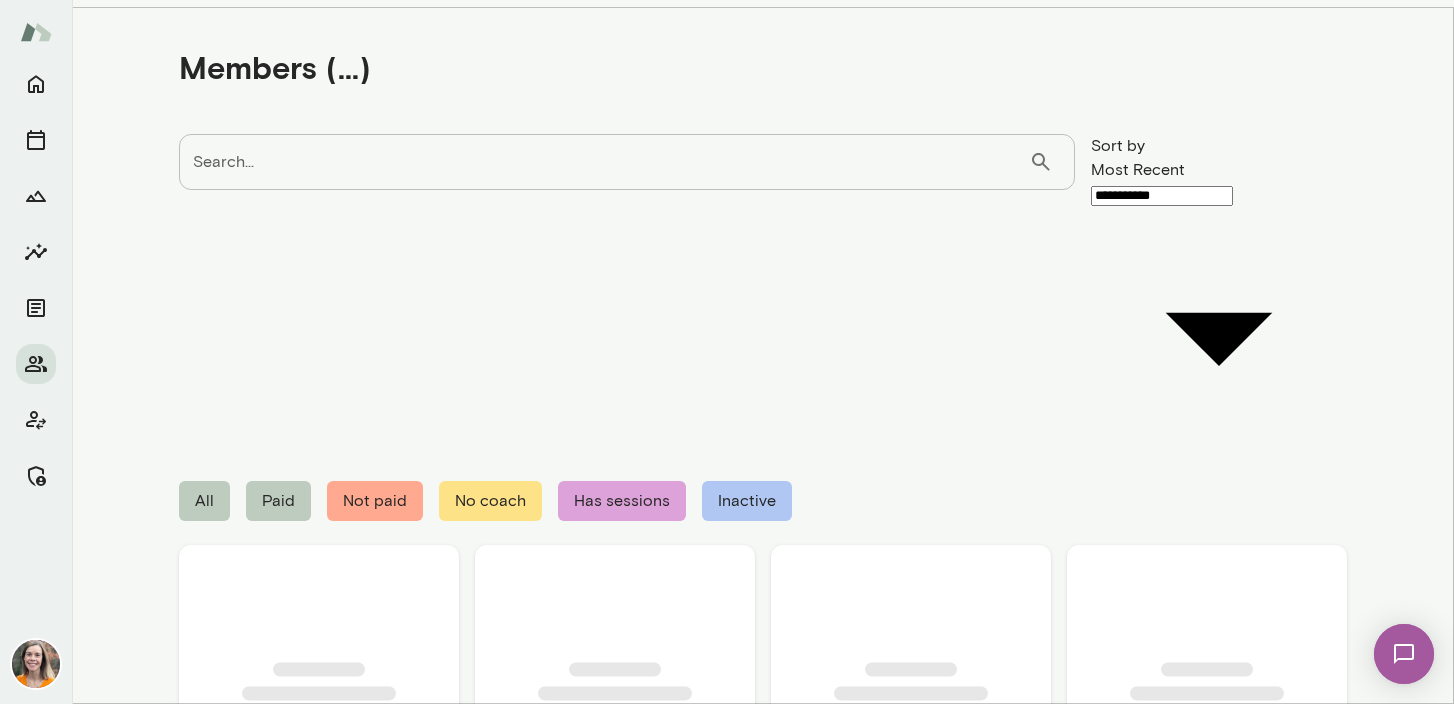click on "Search..." at bounding box center (604, 162) 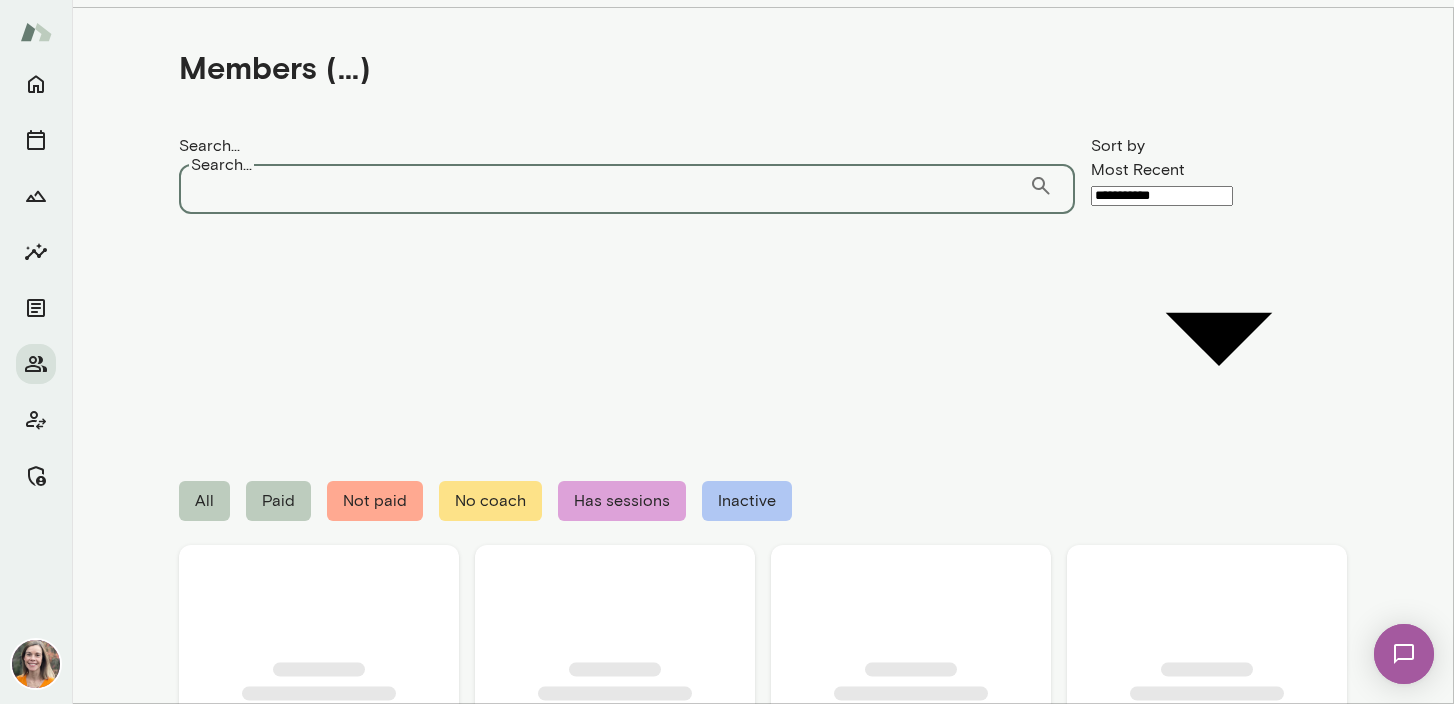 paste on "**********" 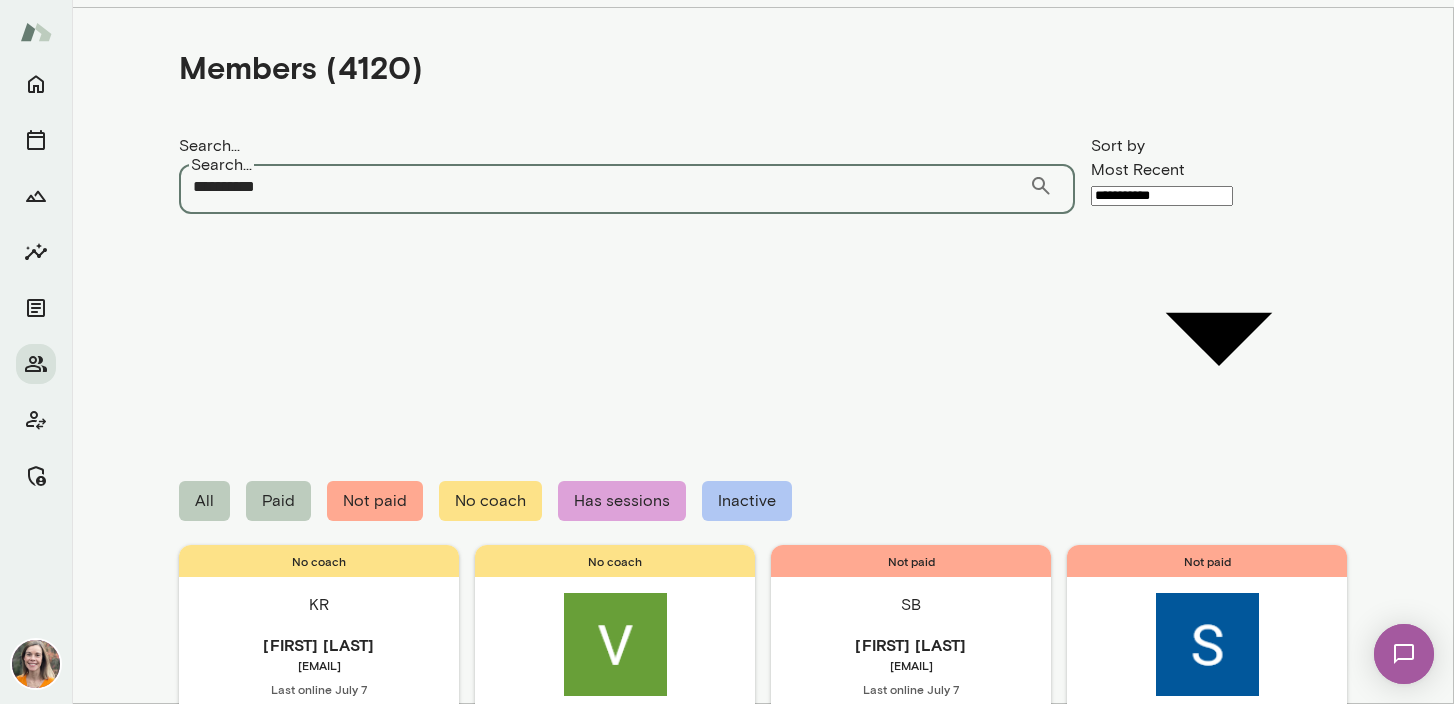 type on "**********" 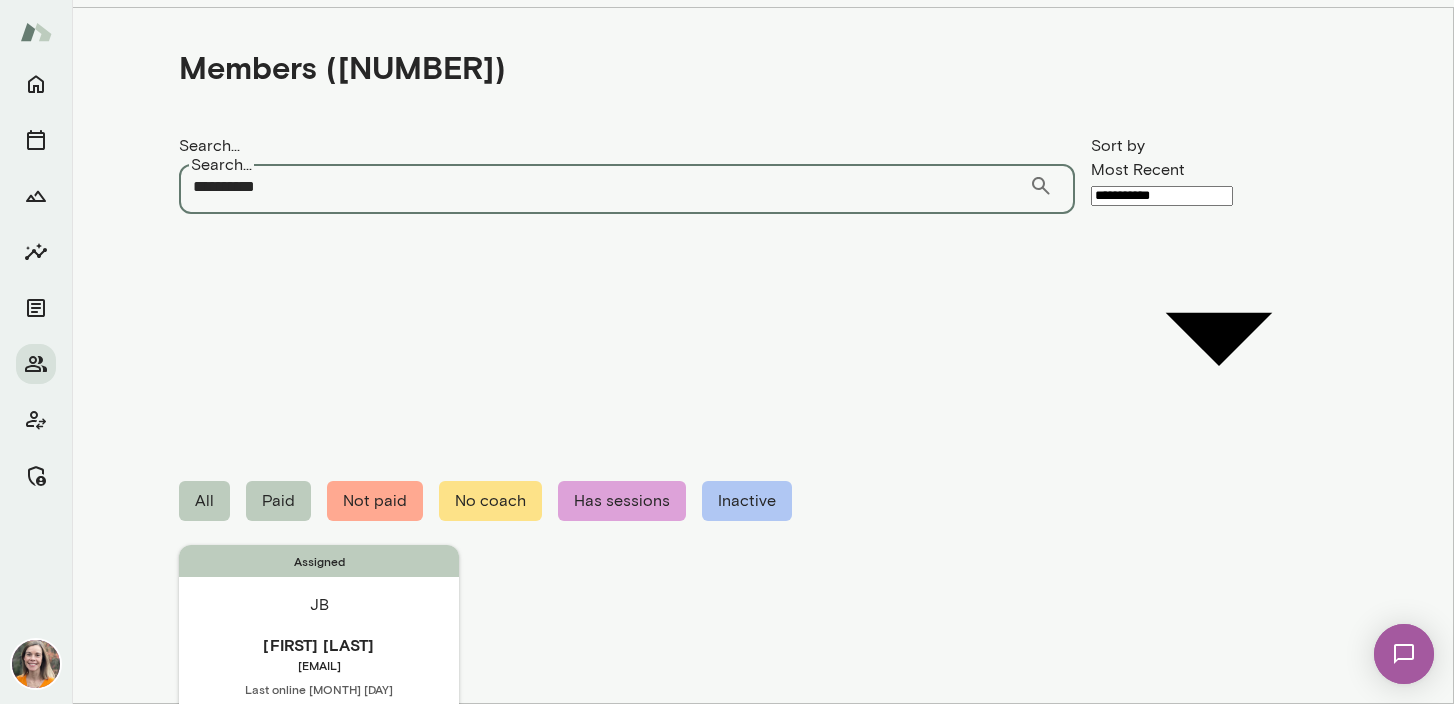 click on "[EMAIL]" at bounding box center (319, 665) 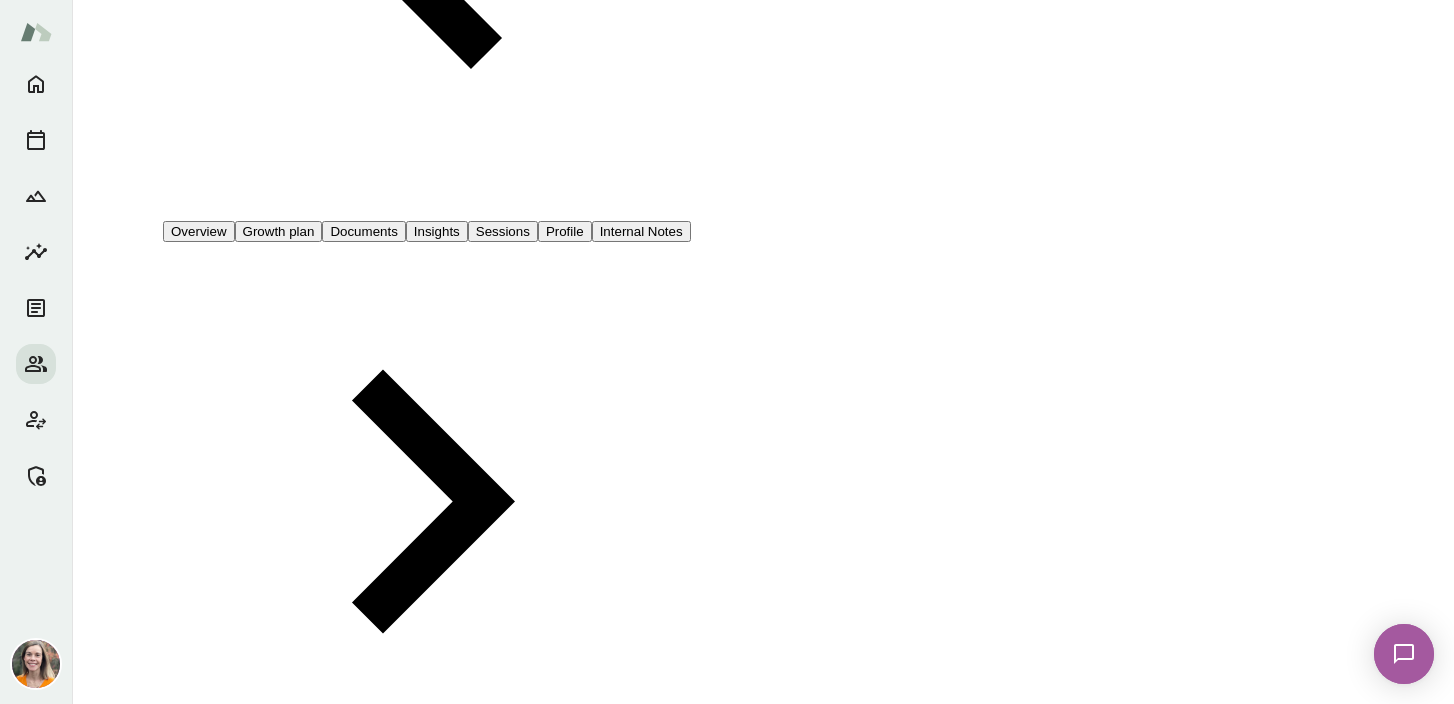scroll, scrollTop: 756, scrollLeft: 0, axis: vertical 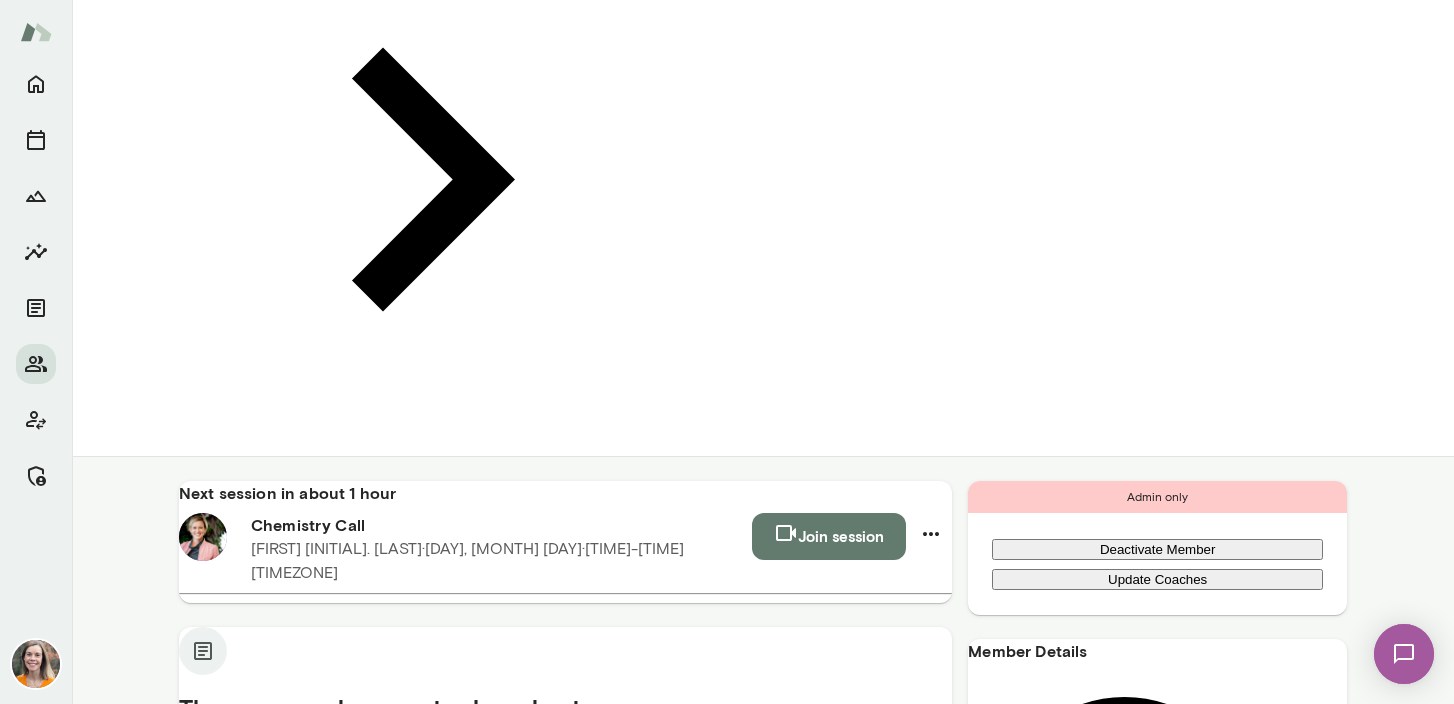 click on "See all notes" at bounding box center (881, 1148) 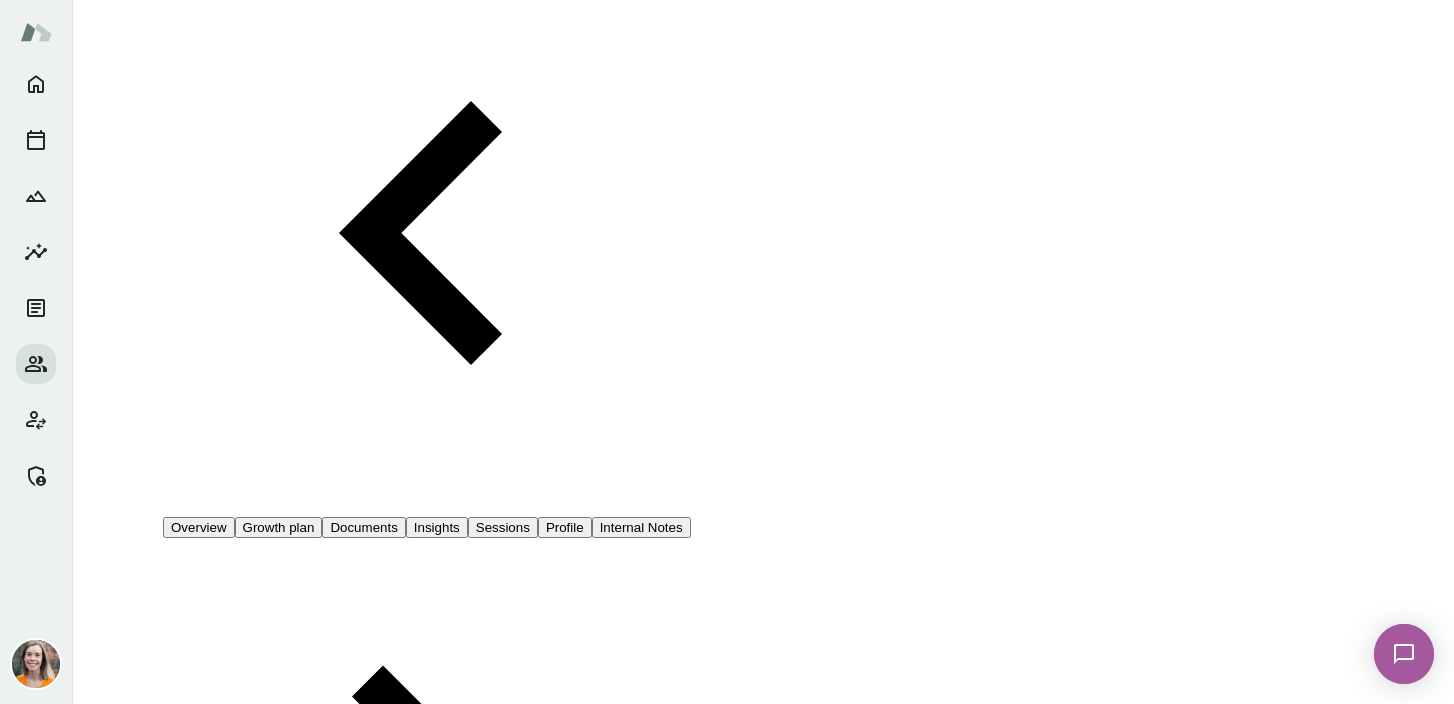 scroll, scrollTop: 0, scrollLeft: 0, axis: both 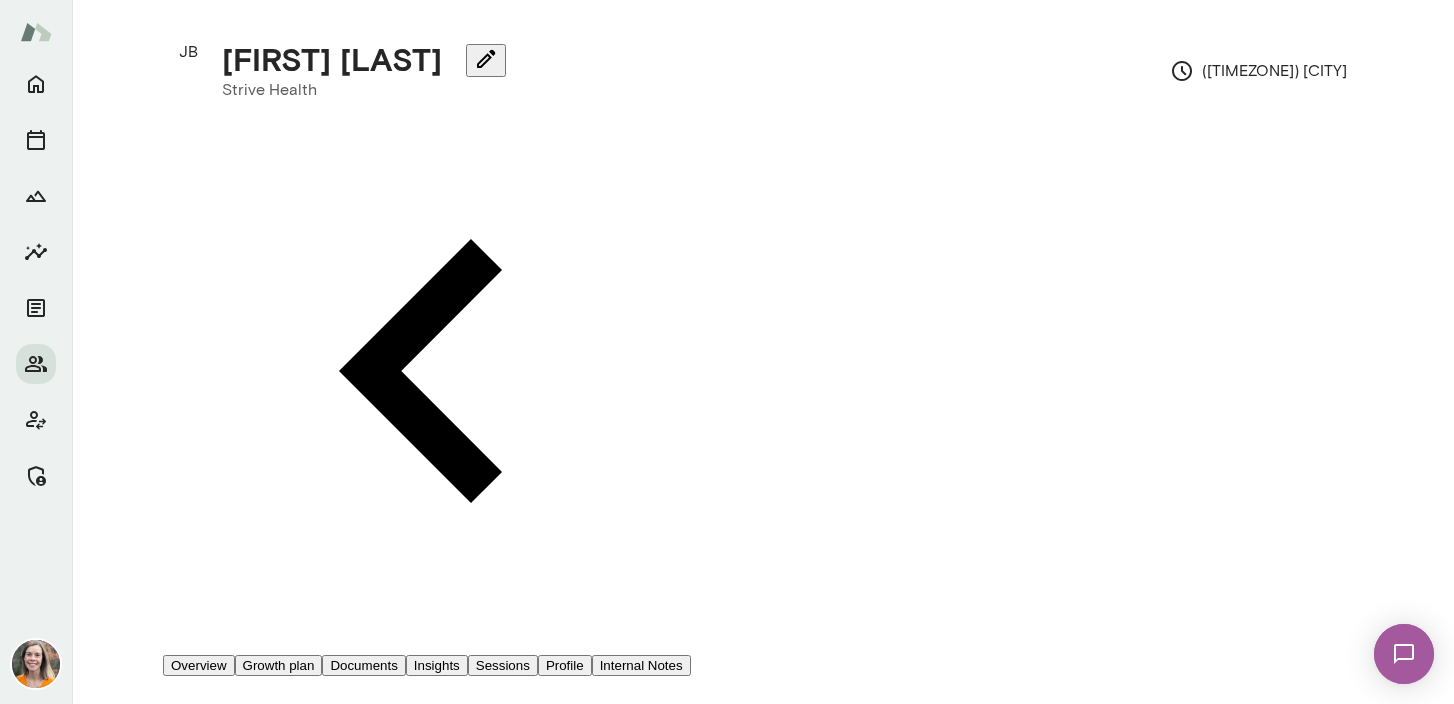 click on "Overview" at bounding box center [199, 665] 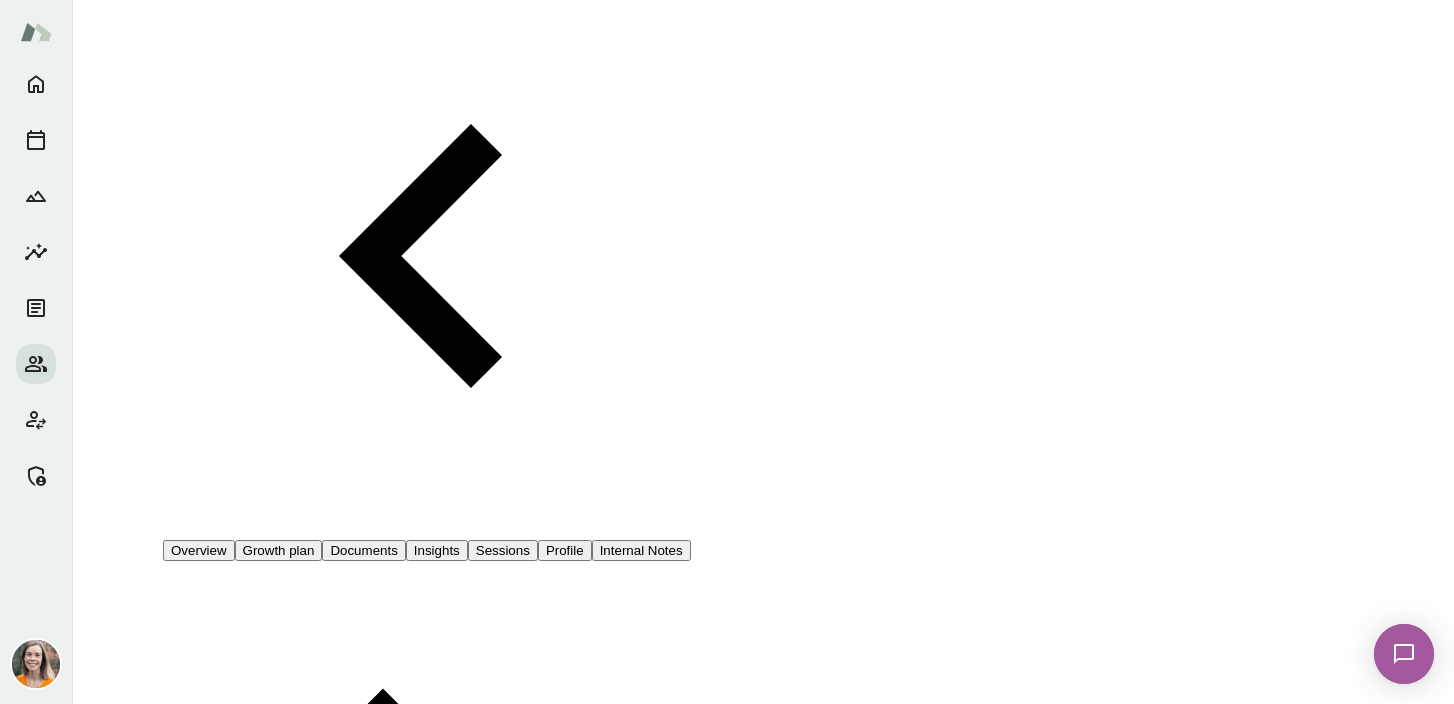 scroll, scrollTop: 0, scrollLeft: 0, axis: both 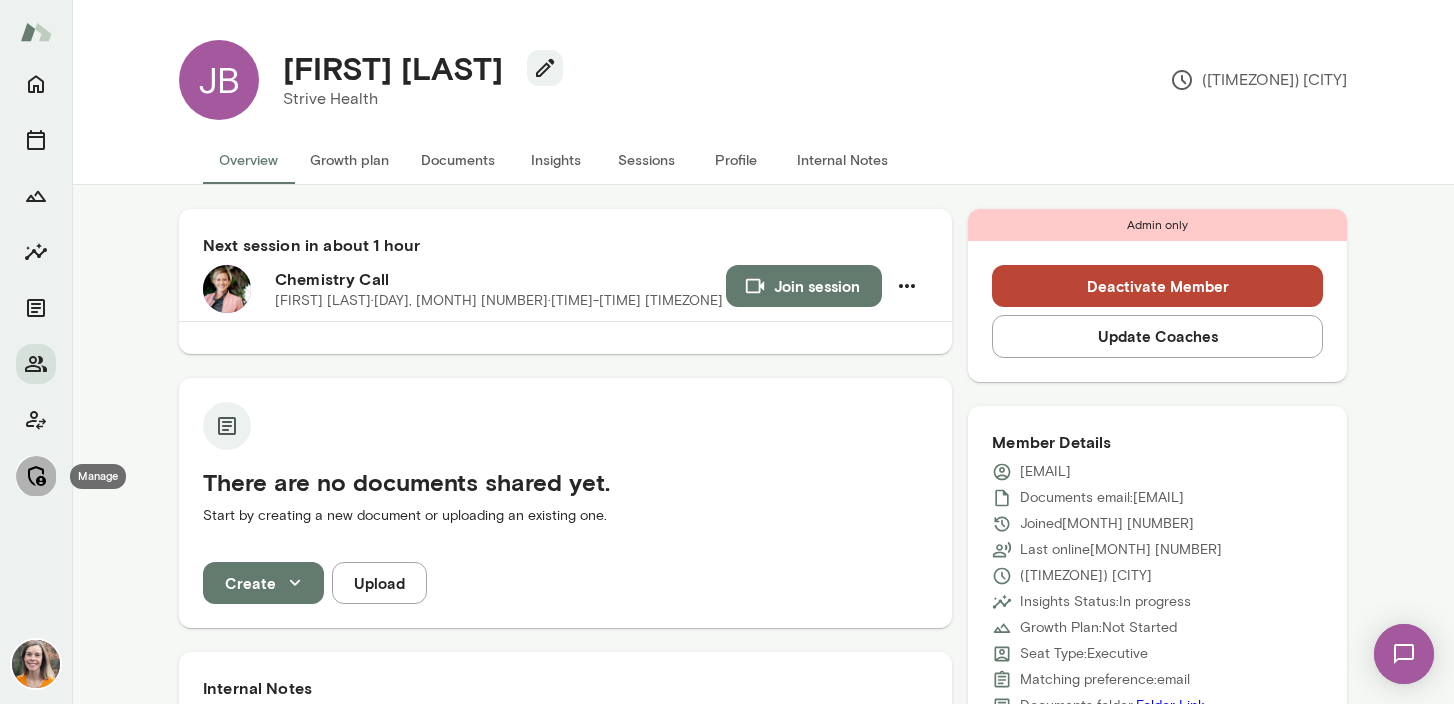 click at bounding box center [36, 476] 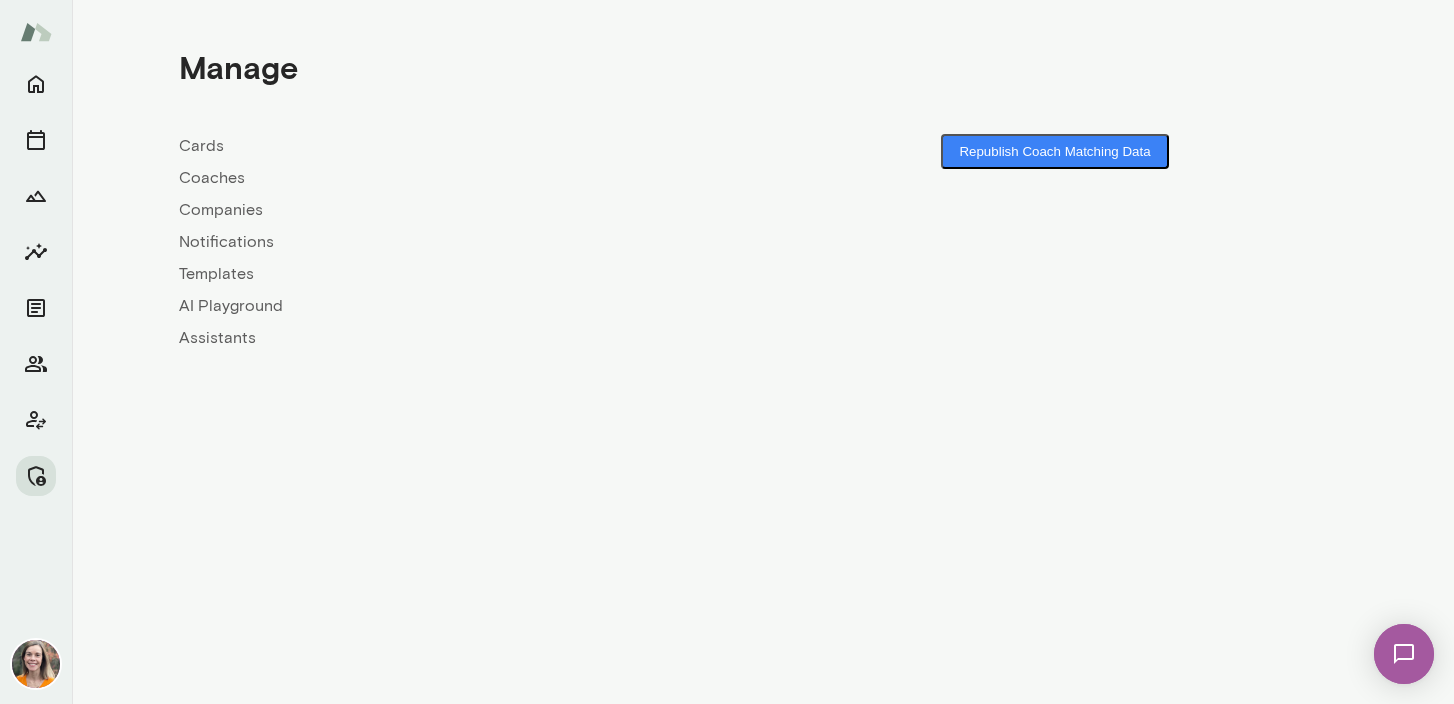 click on "Coaches" at bounding box center [471, 178] 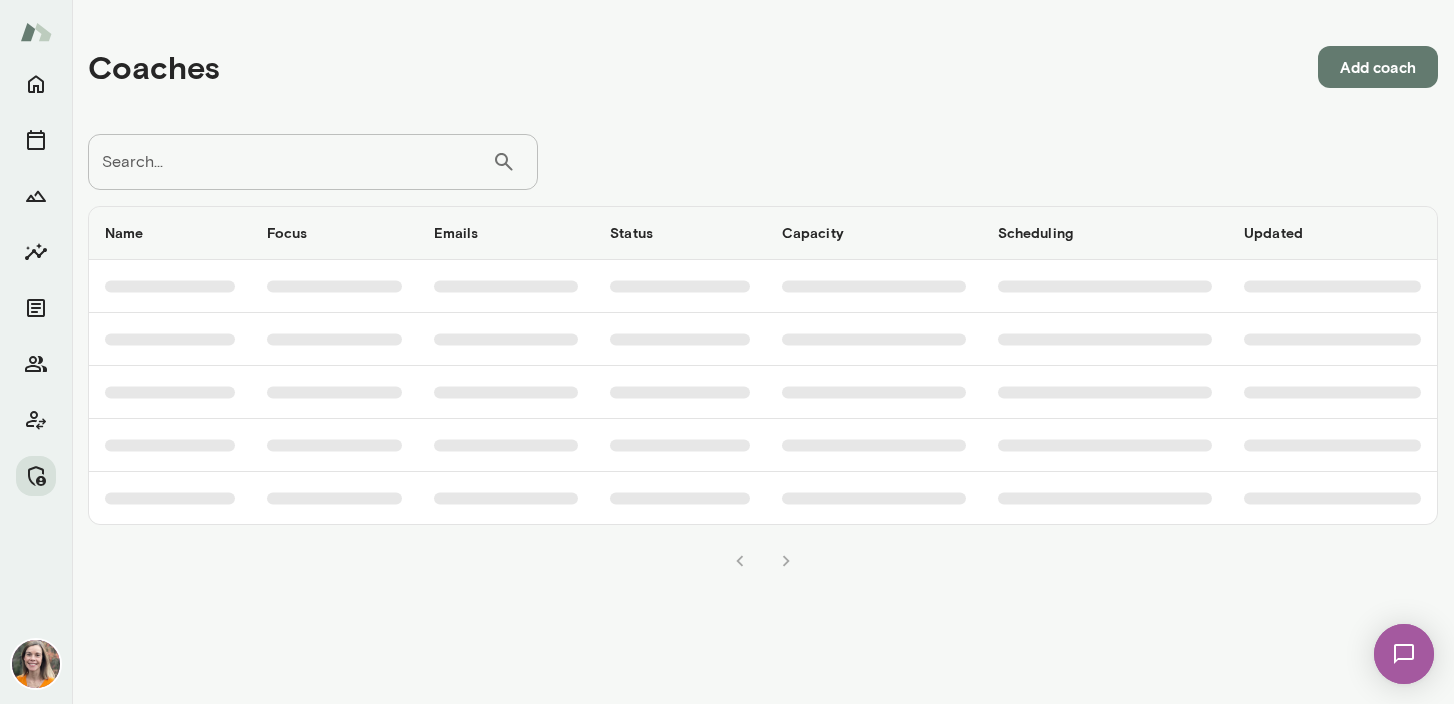 click on "Search..." at bounding box center [290, 162] 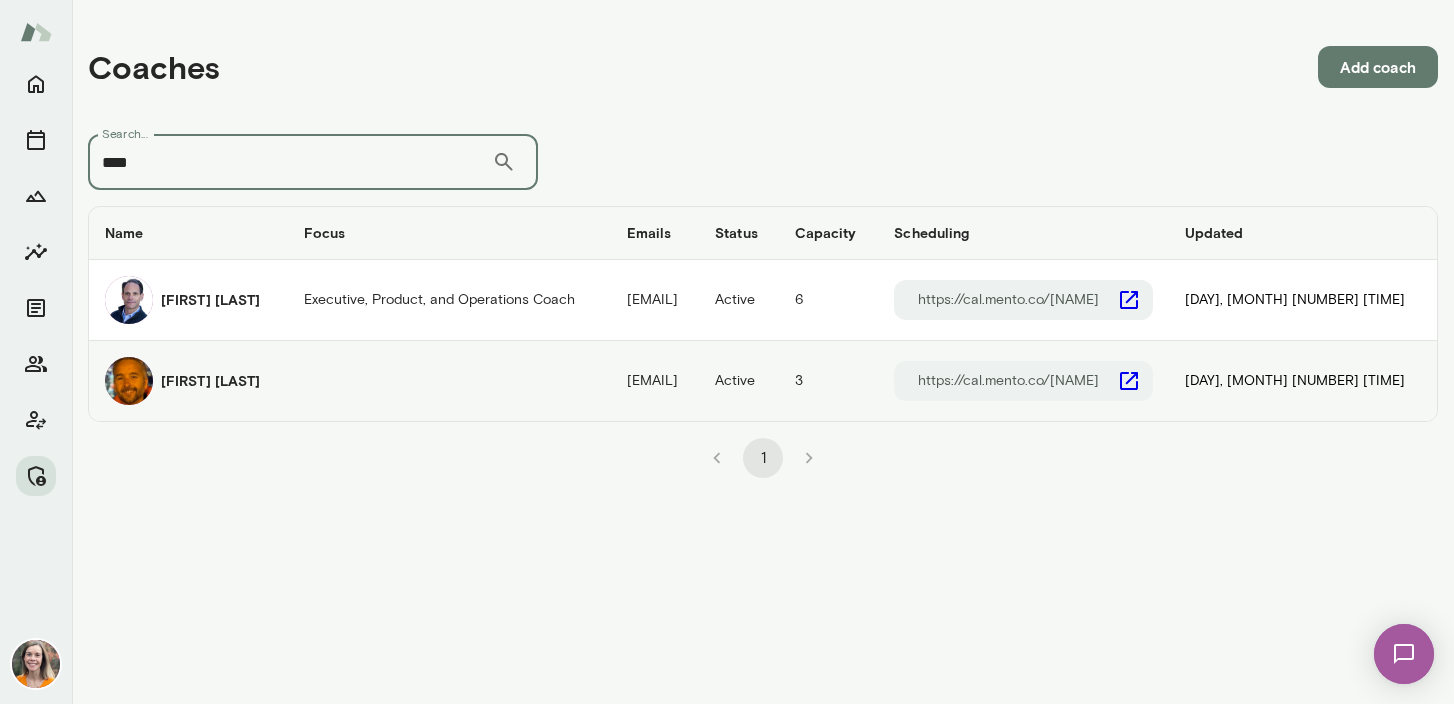 type on "****" 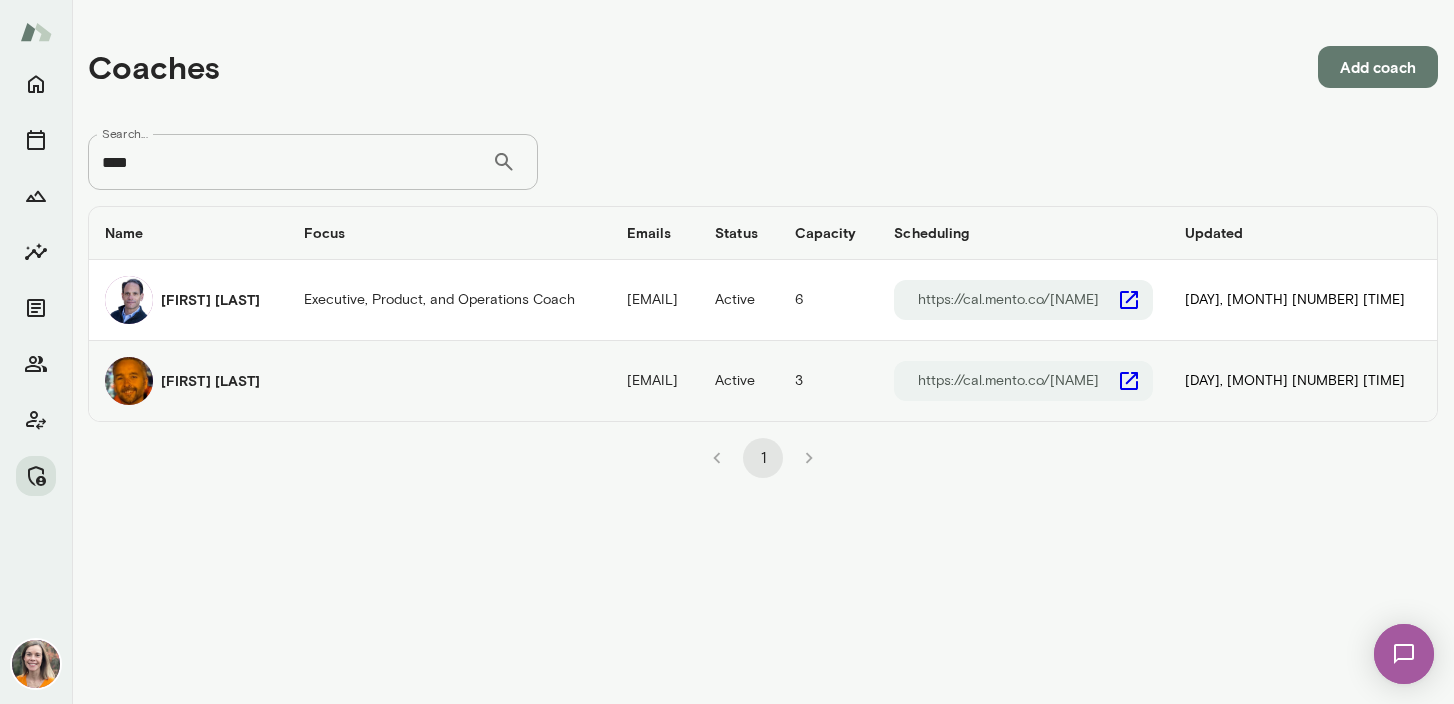 click on "[FIRST] [LAST]" at bounding box center [210, 300] 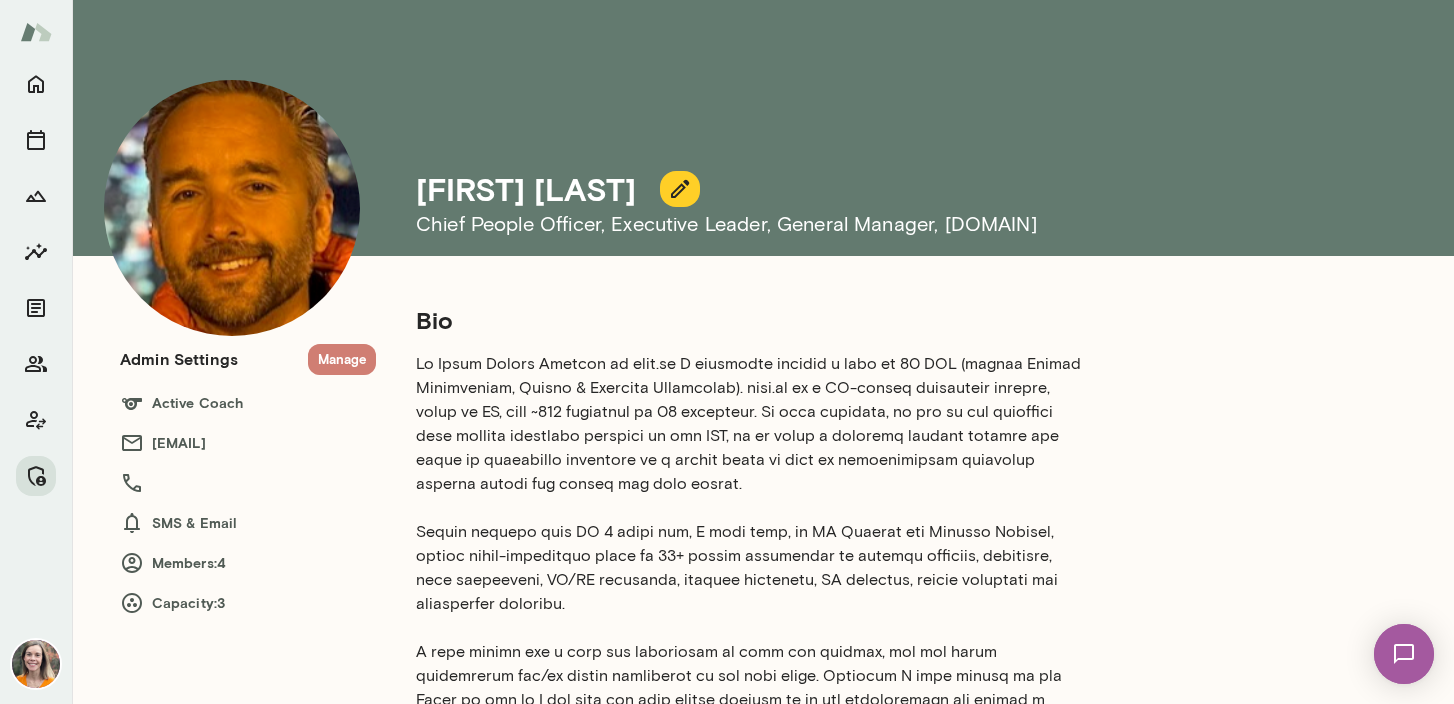 click on "Manage" at bounding box center [342, 359] 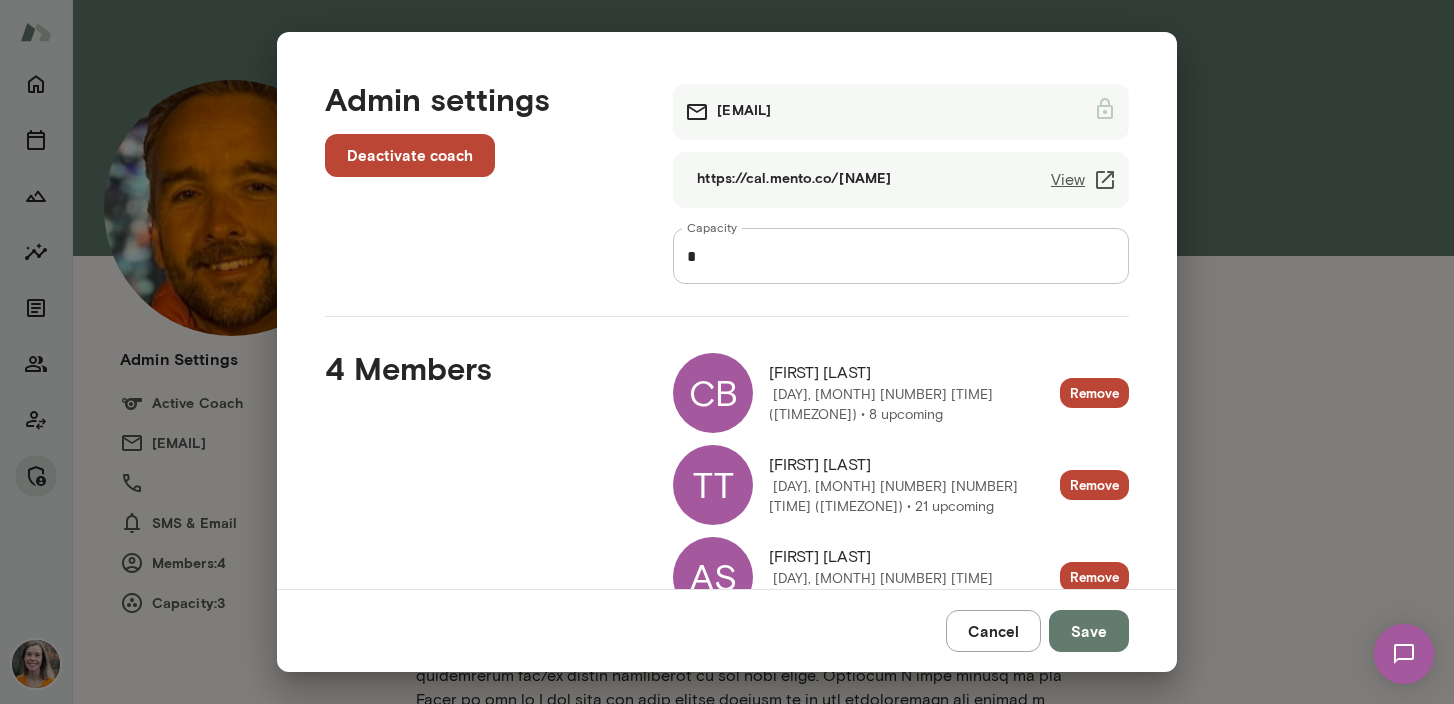 scroll, scrollTop: 168, scrollLeft: 0, axis: vertical 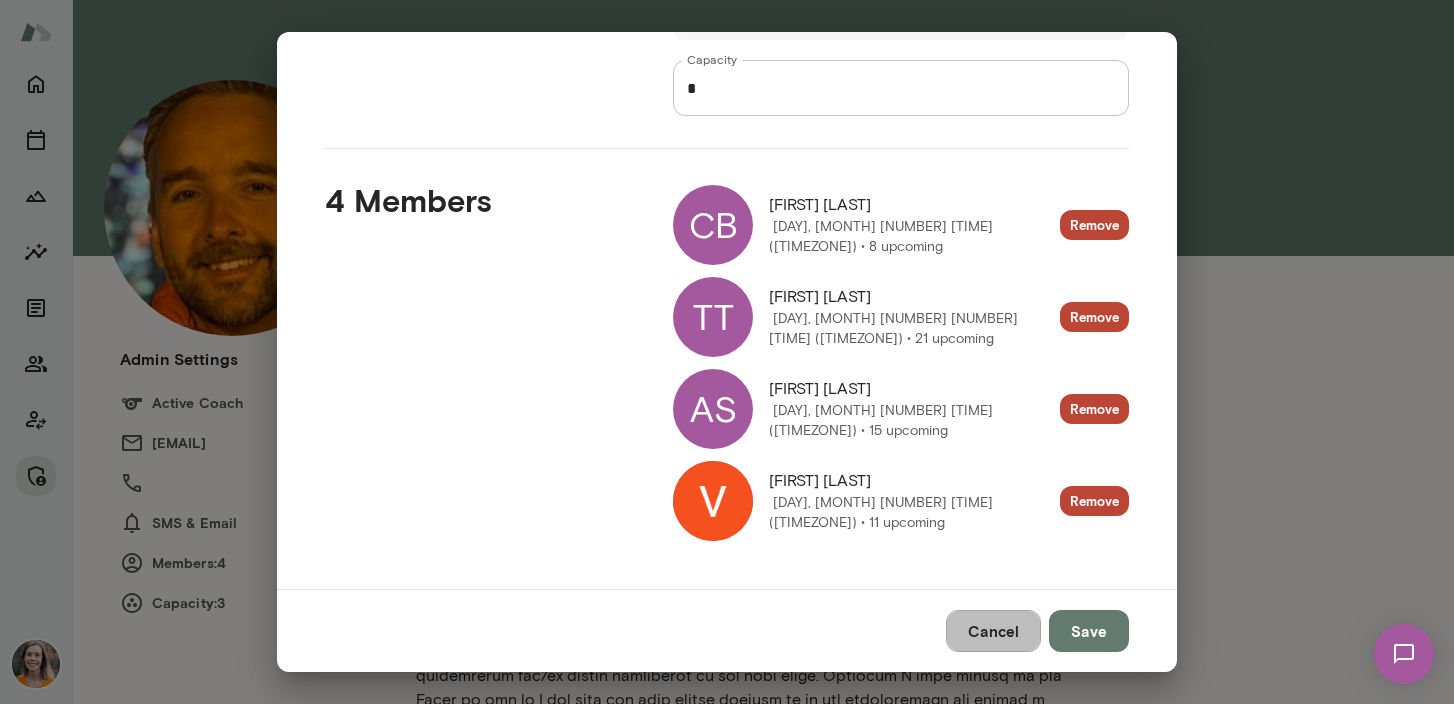click on "Cancel" at bounding box center [993, 631] 